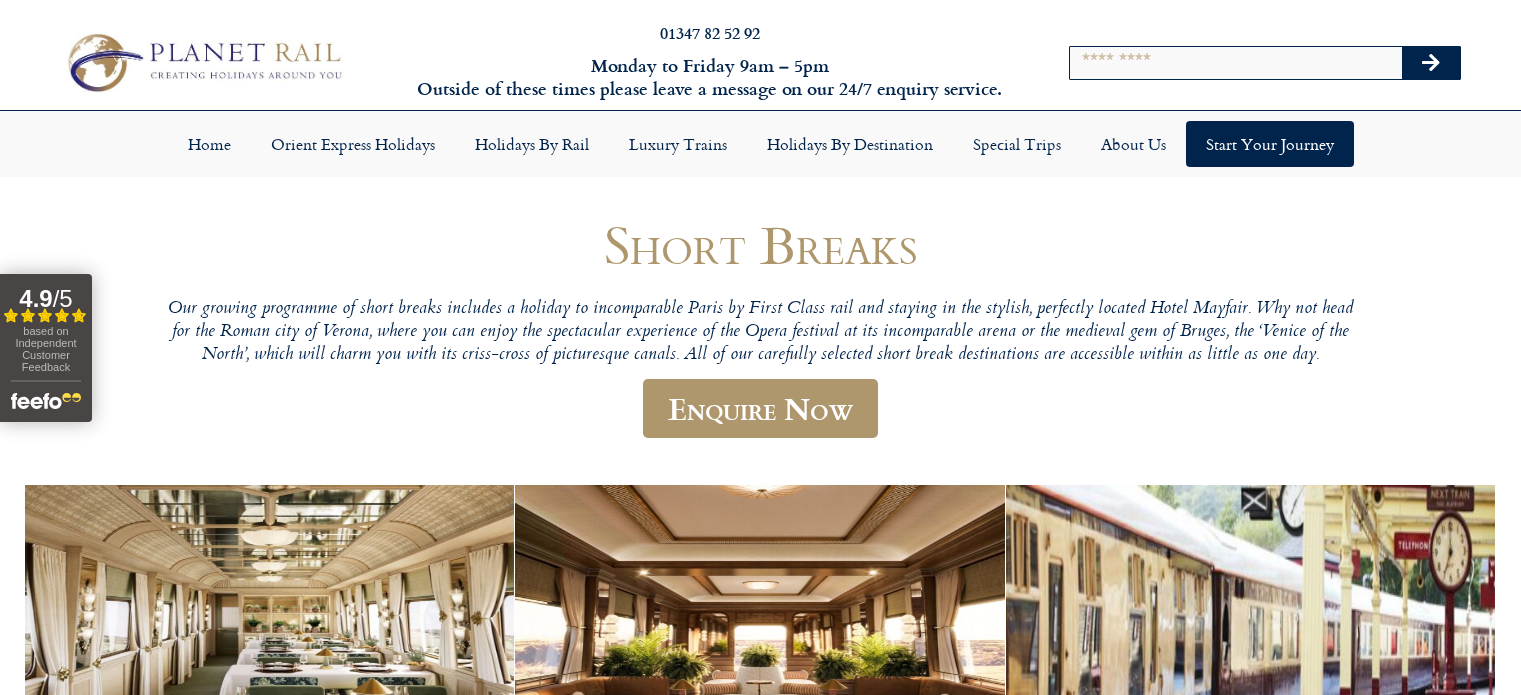 scroll, scrollTop: 0, scrollLeft: 0, axis: both 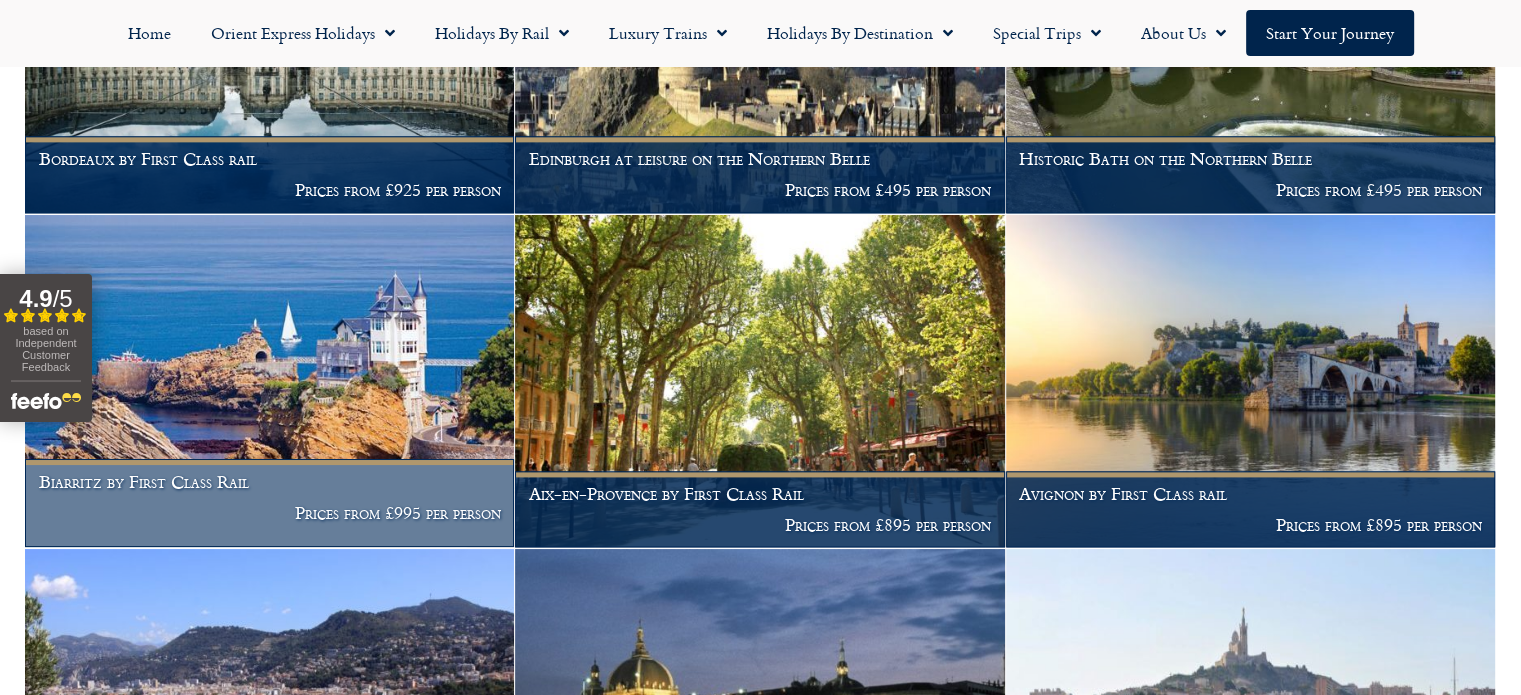 click at bounding box center [269, 381] 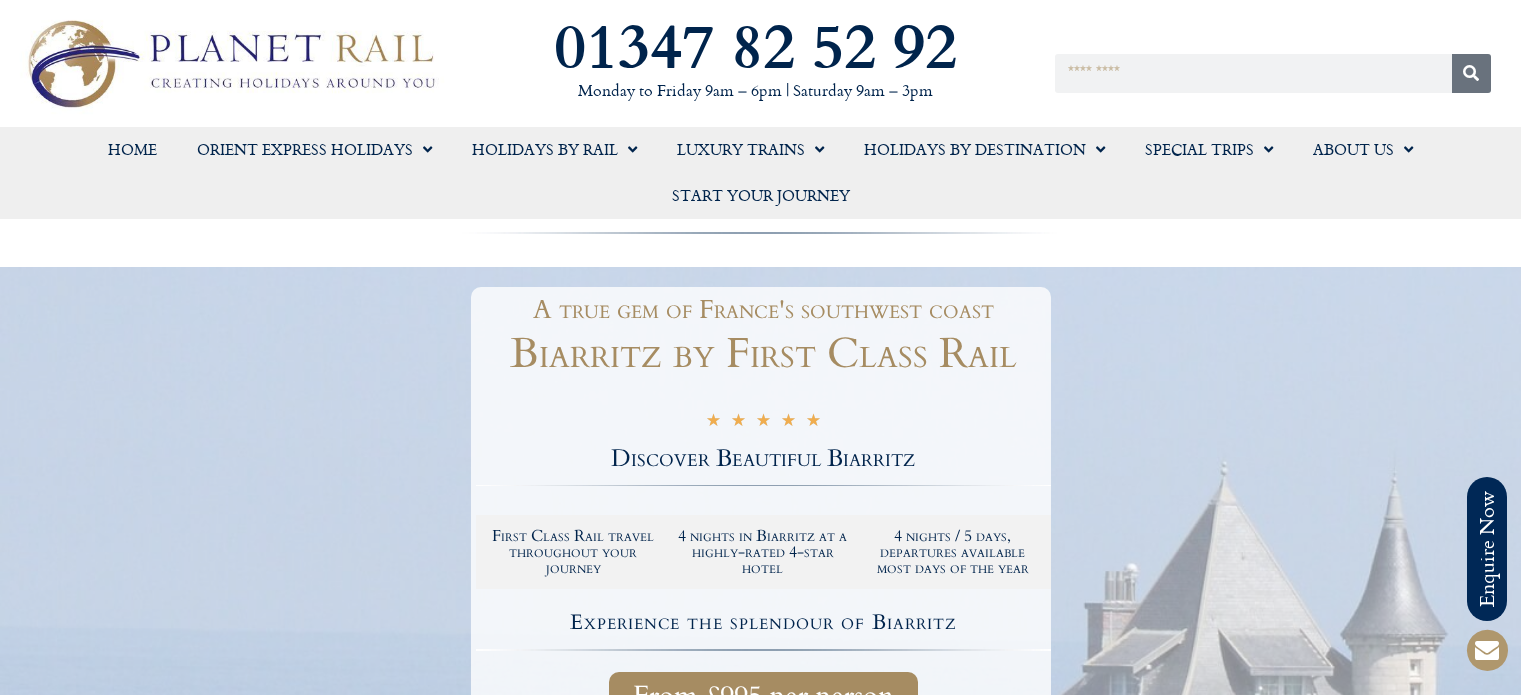 scroll, scrollTop: 0, scrollLeft: 0, axis: both 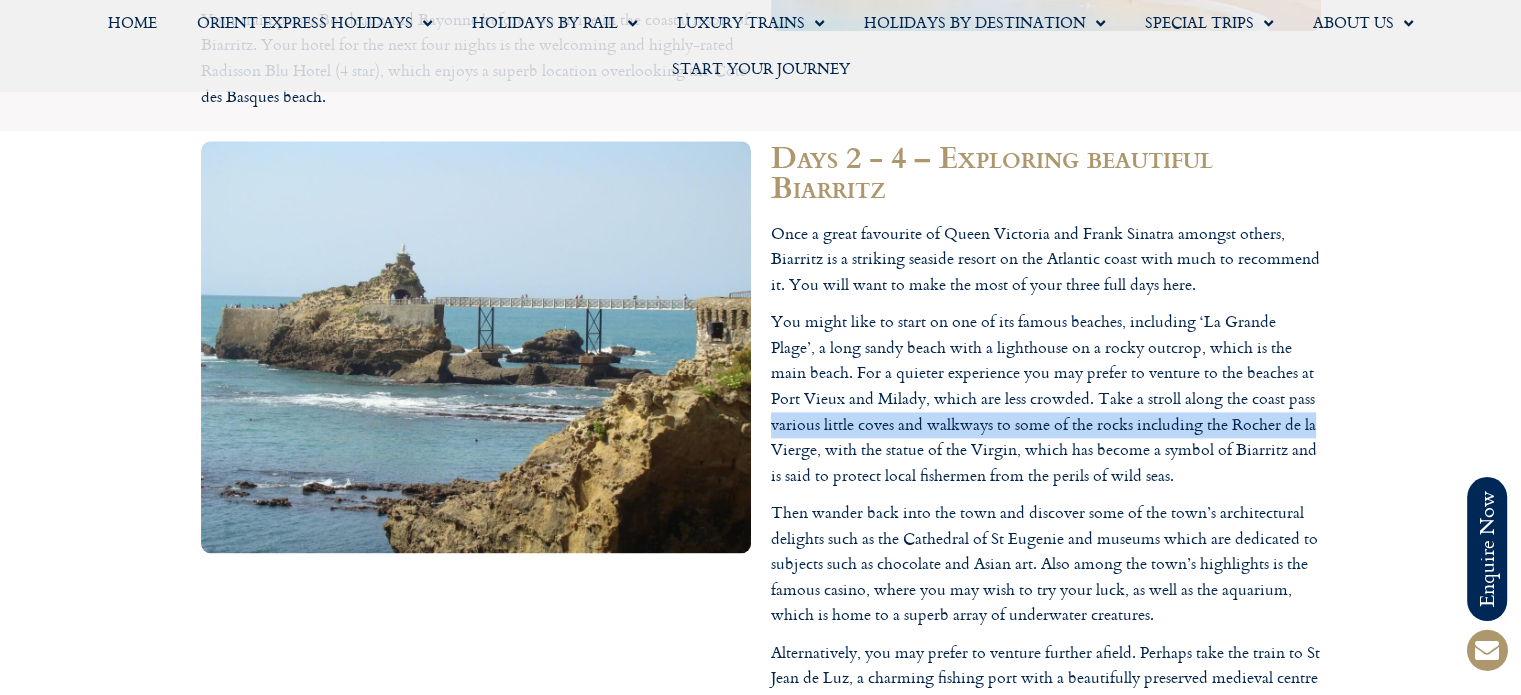 drag, startPoint x: 1517, startPoint y: 399, endPoint x: 1514, endPoint y: 430, distance: 31.144823 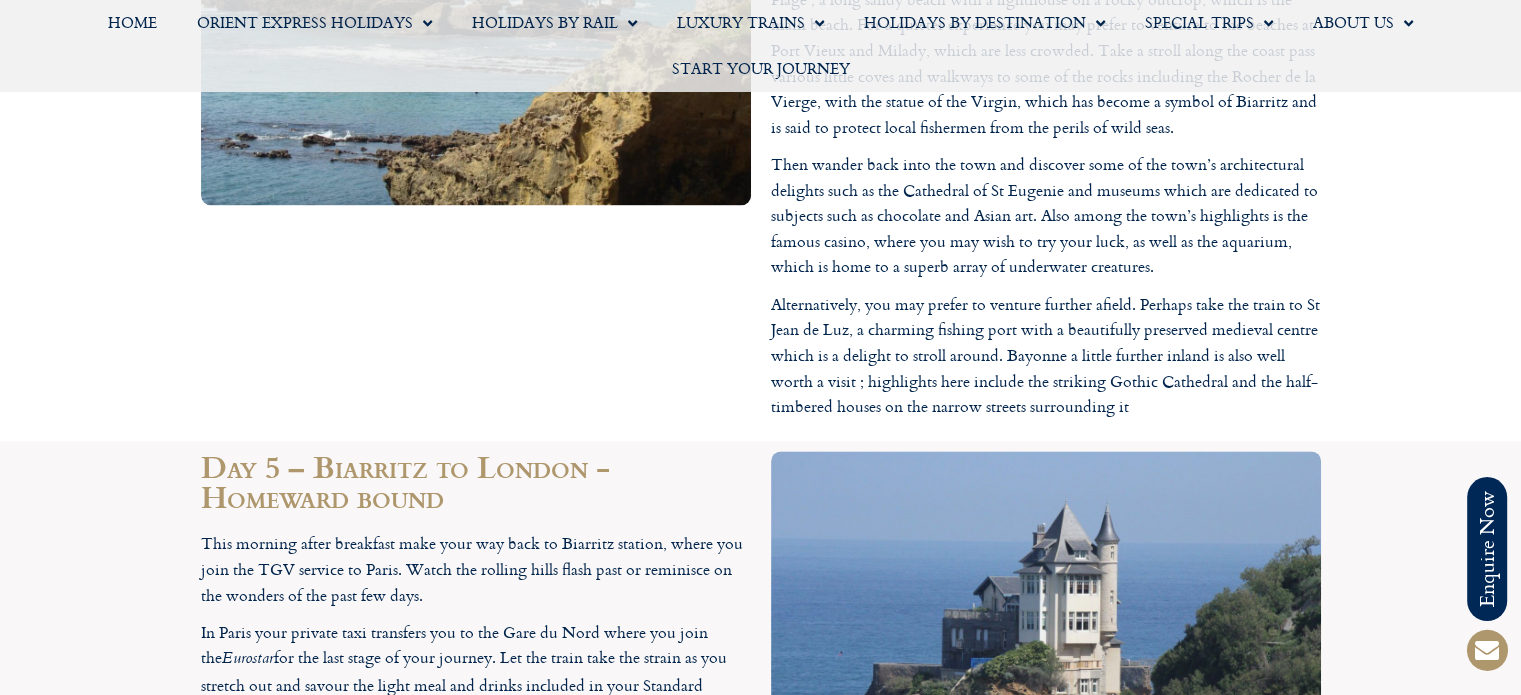 scroll, scrollTop: 2852, scrollLeft: 0, axis: vertical 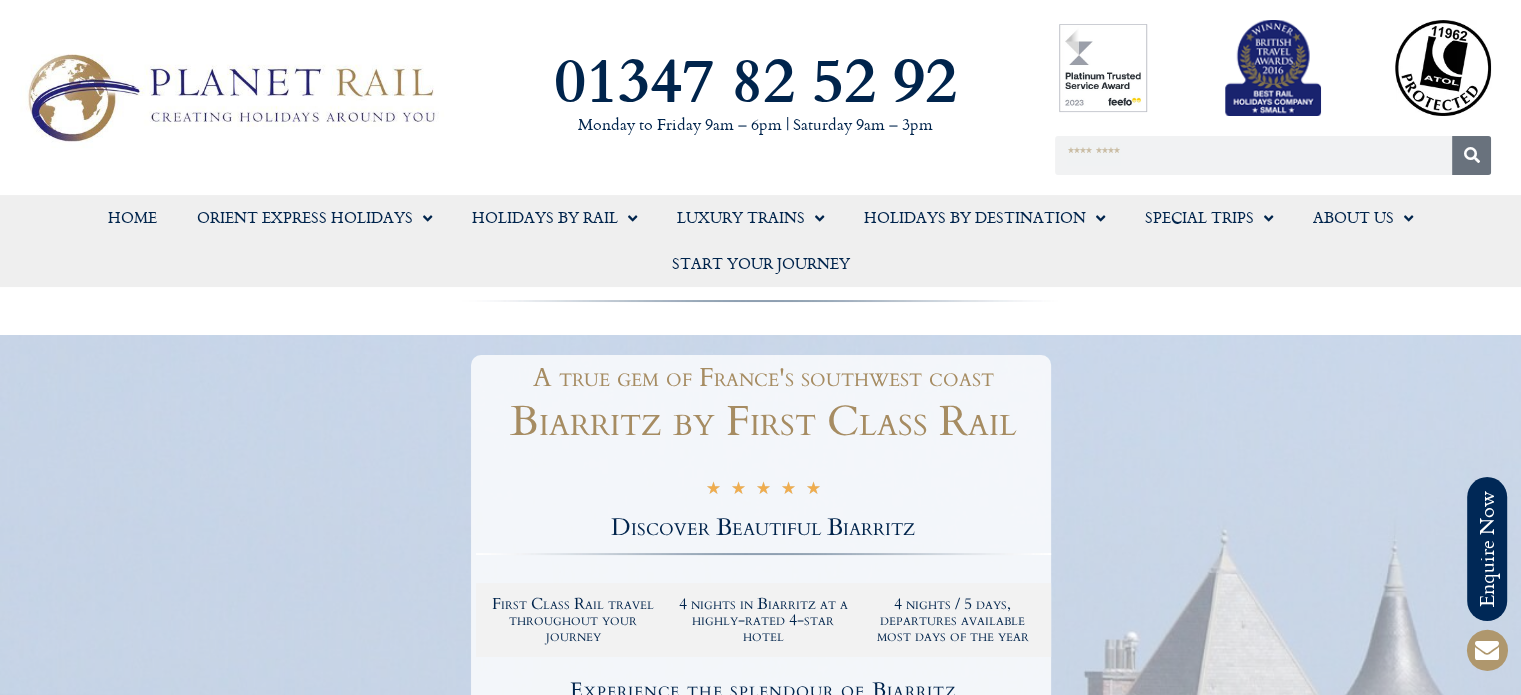 click on "Search" at bounding box center [1283, 97] 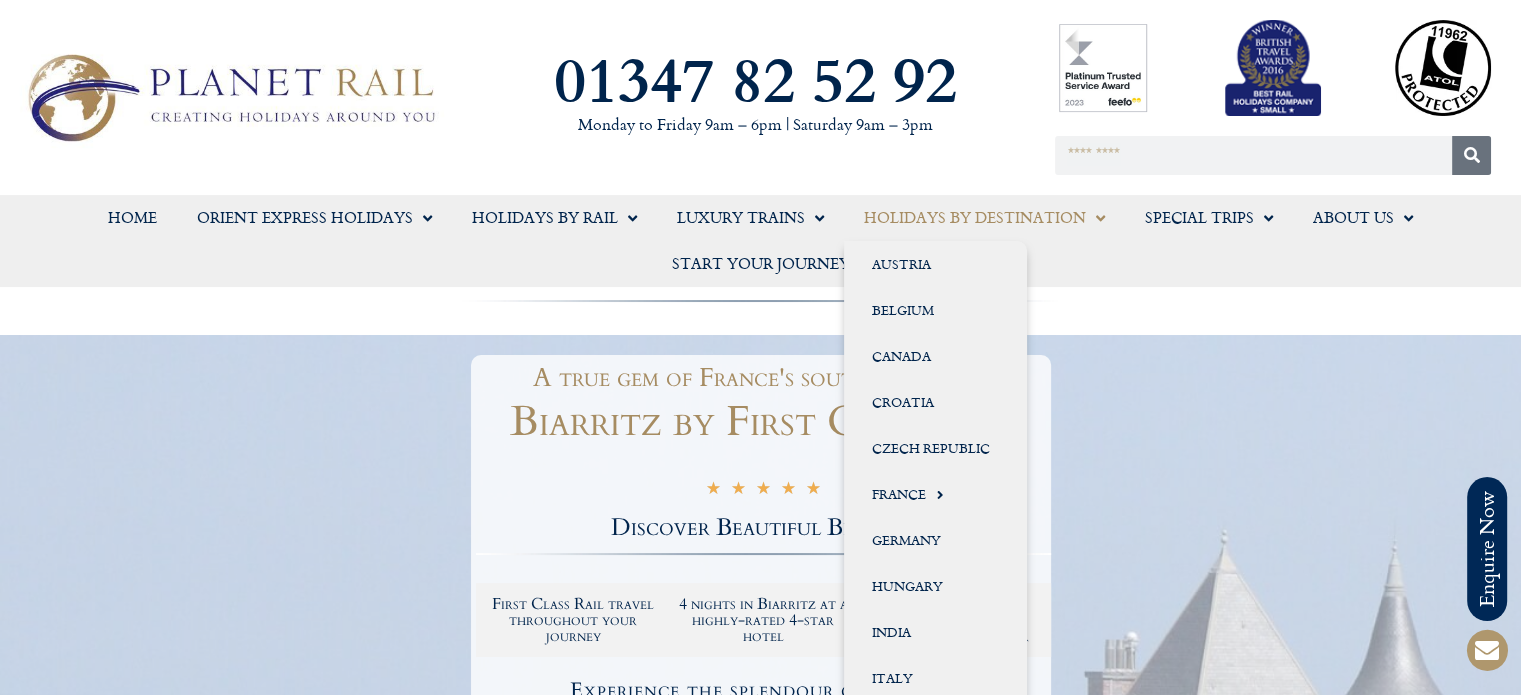click 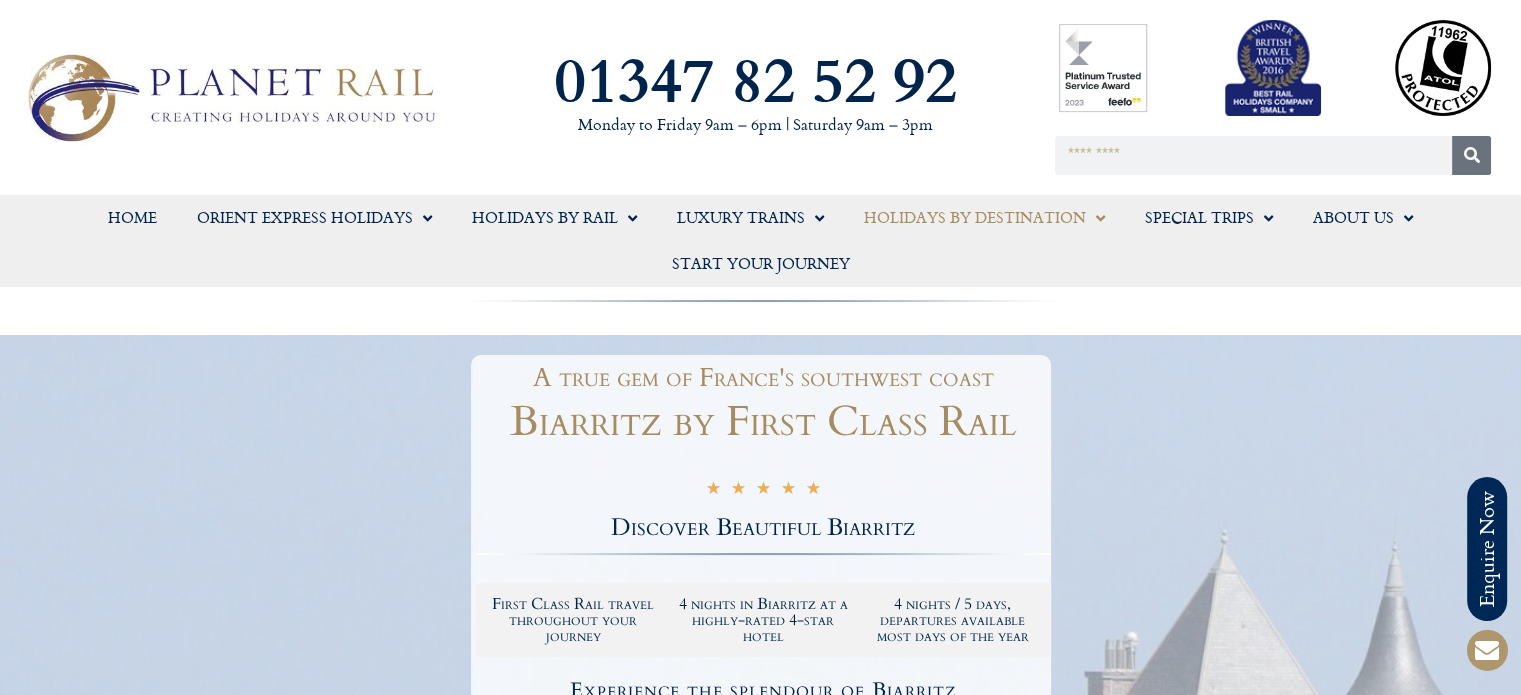 click 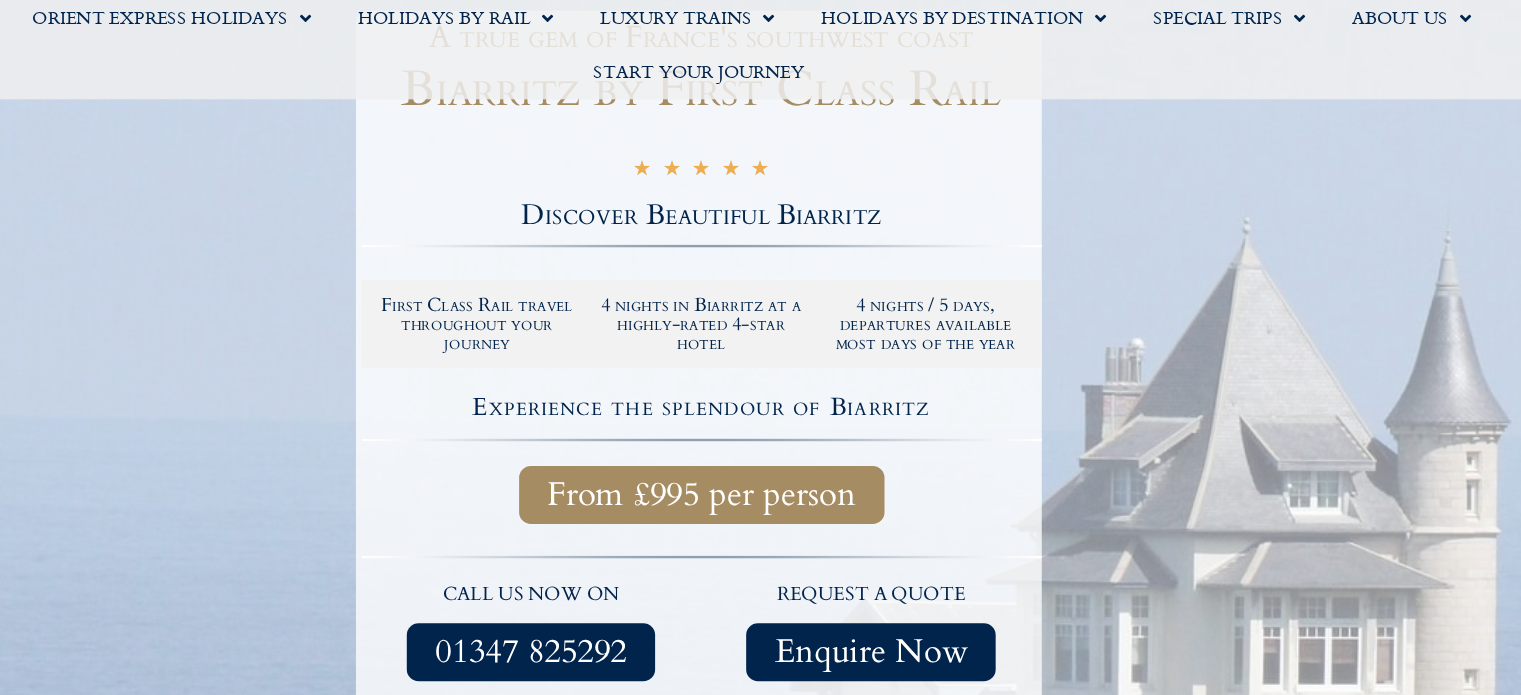 scroll, scrollTop: 338, scrollLeft: 0, axis: vertical 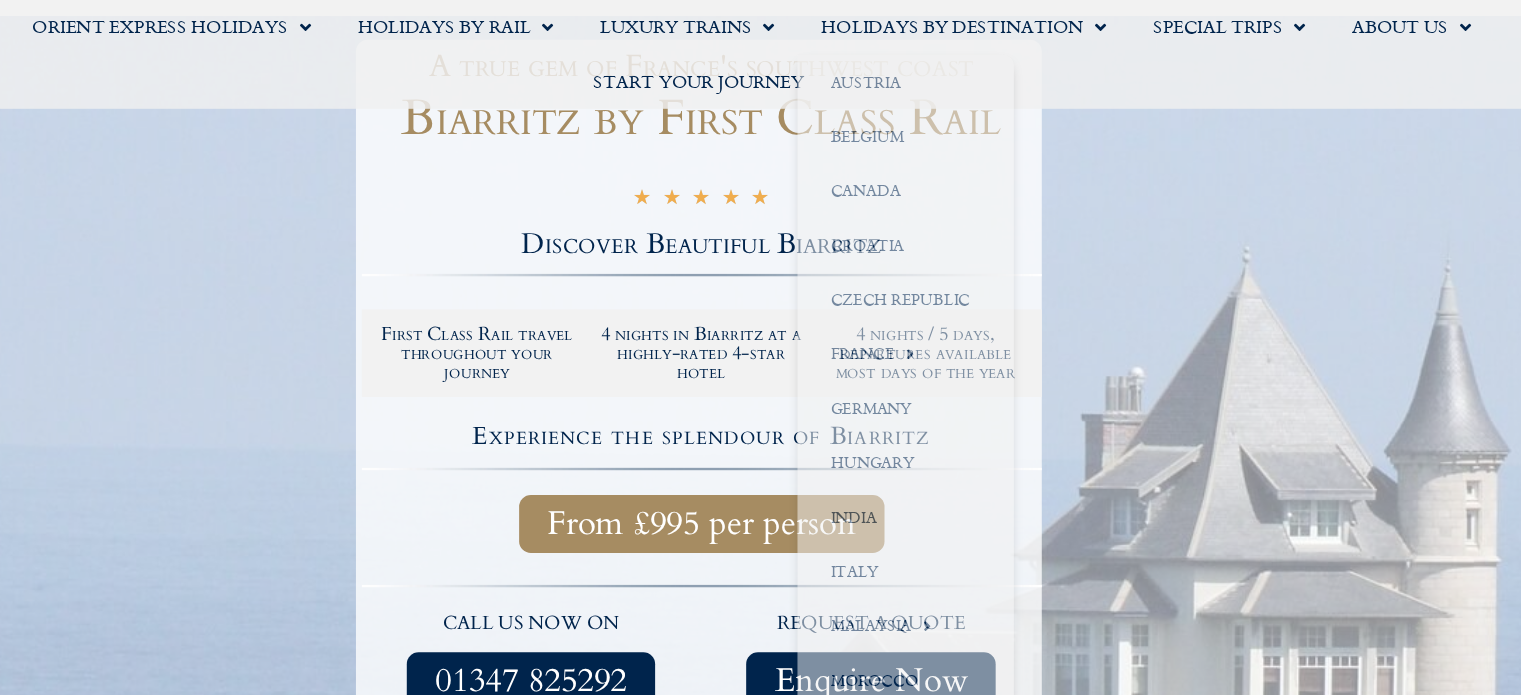 drag, startPoint x: 1100, startPoint y: 19, endPoint x: 1171, endPoint y: 55, distance: 79.60528 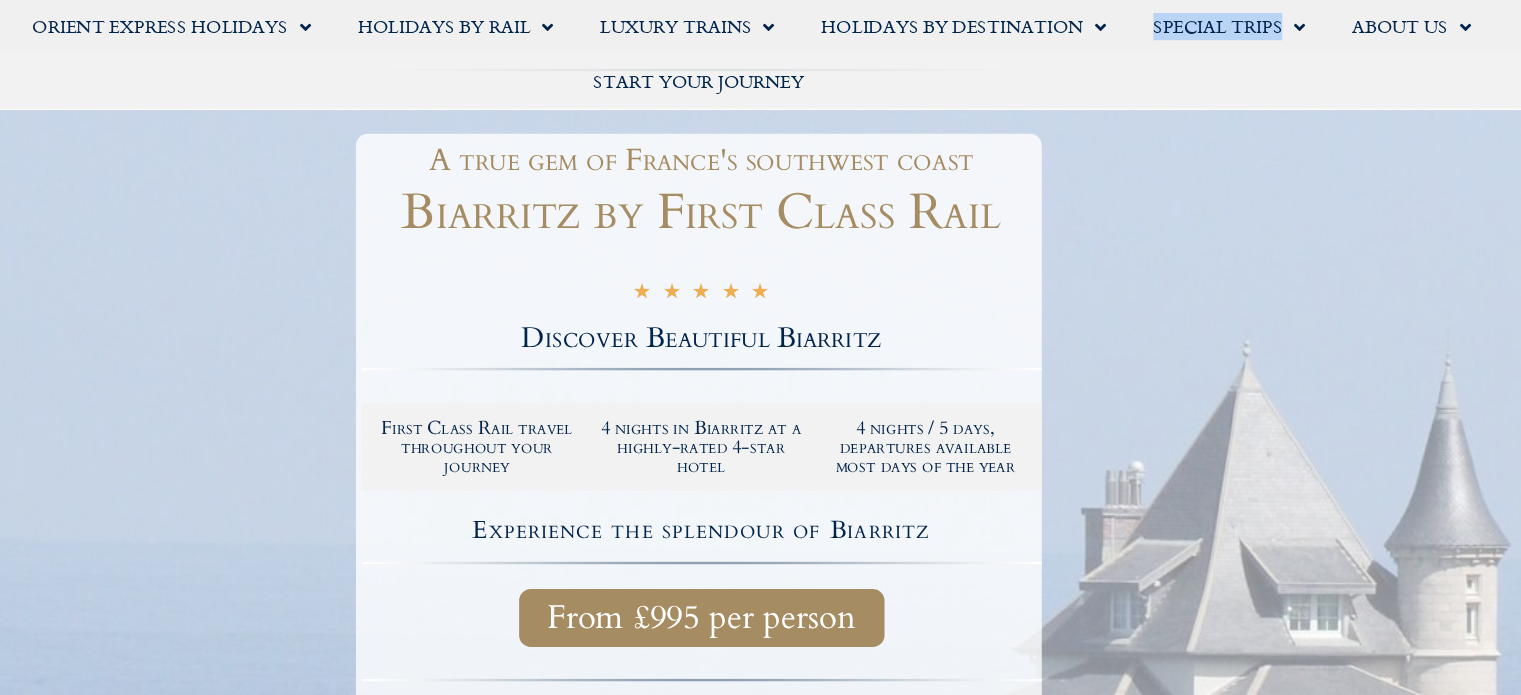 scroll, scrollTop: 236, scrollLeft: 0, axis: vertical 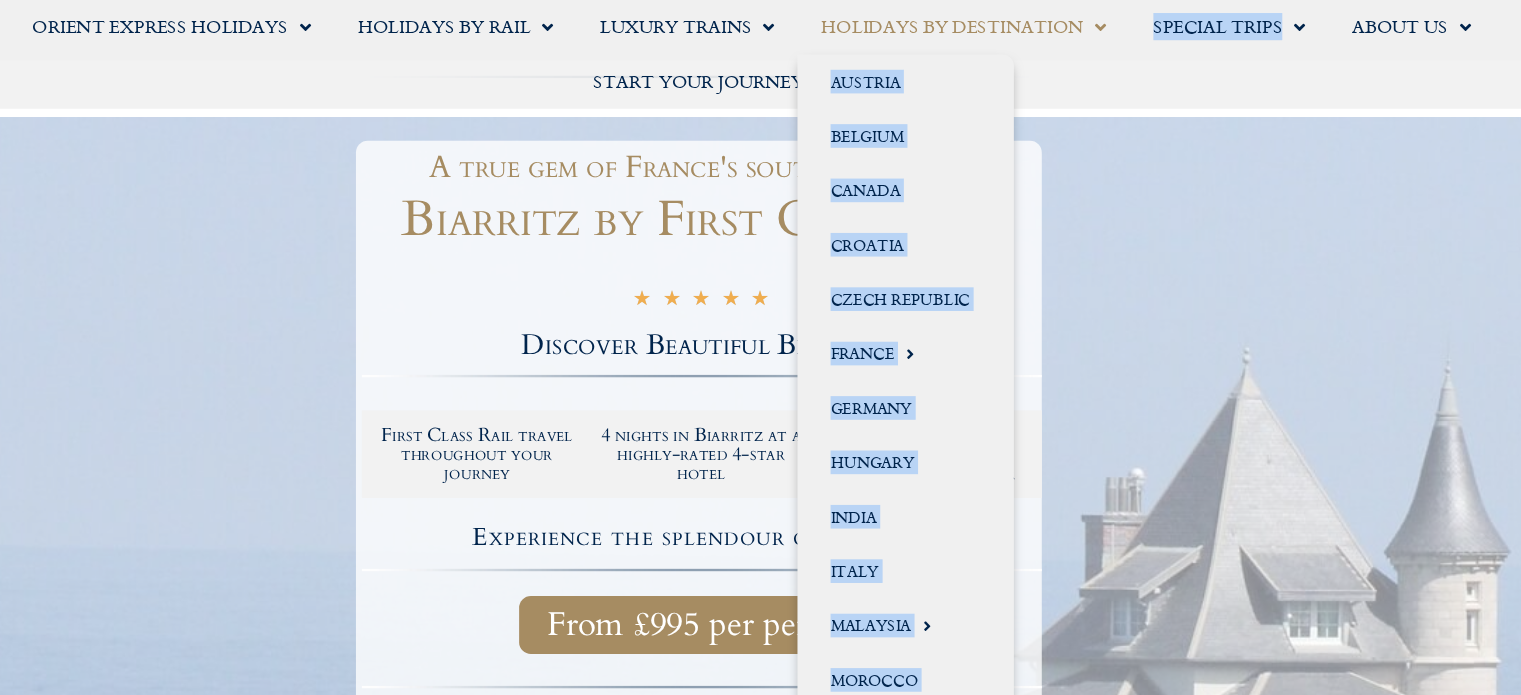 click 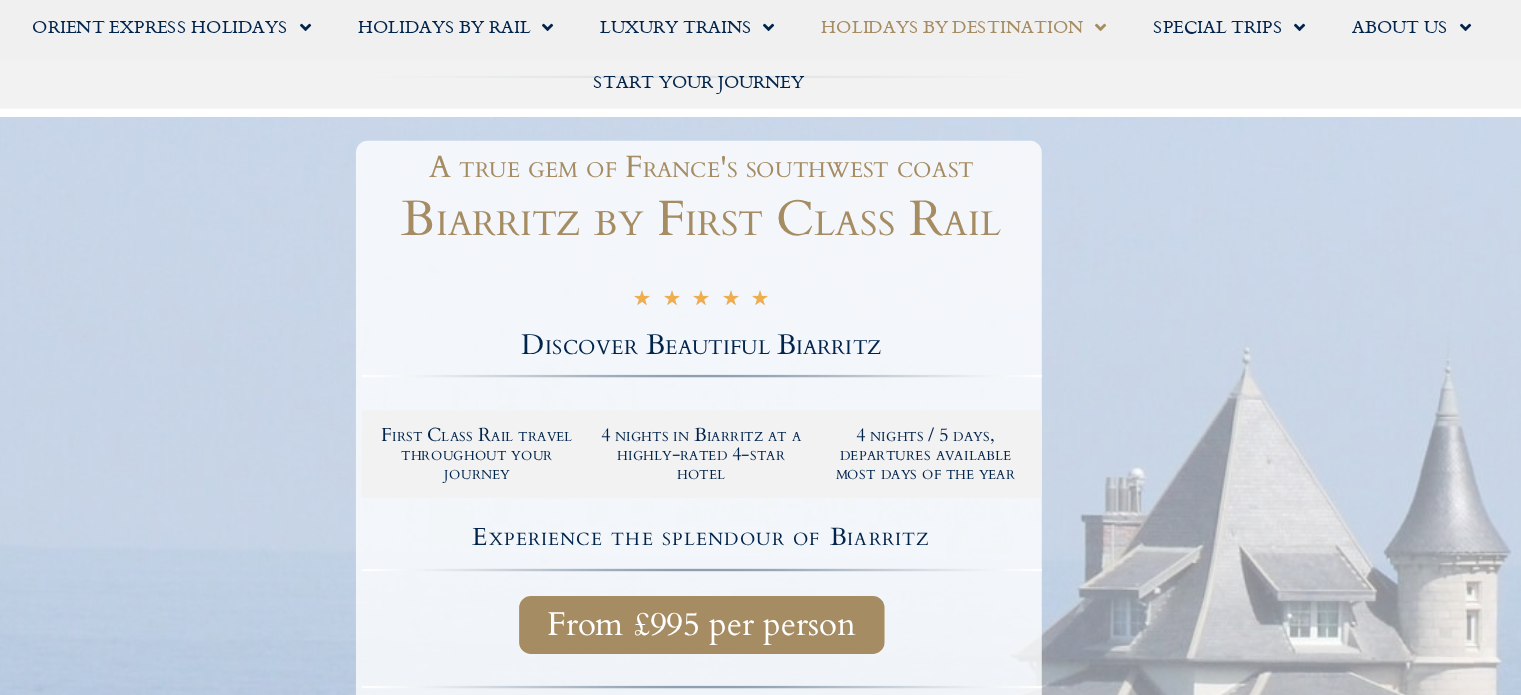click 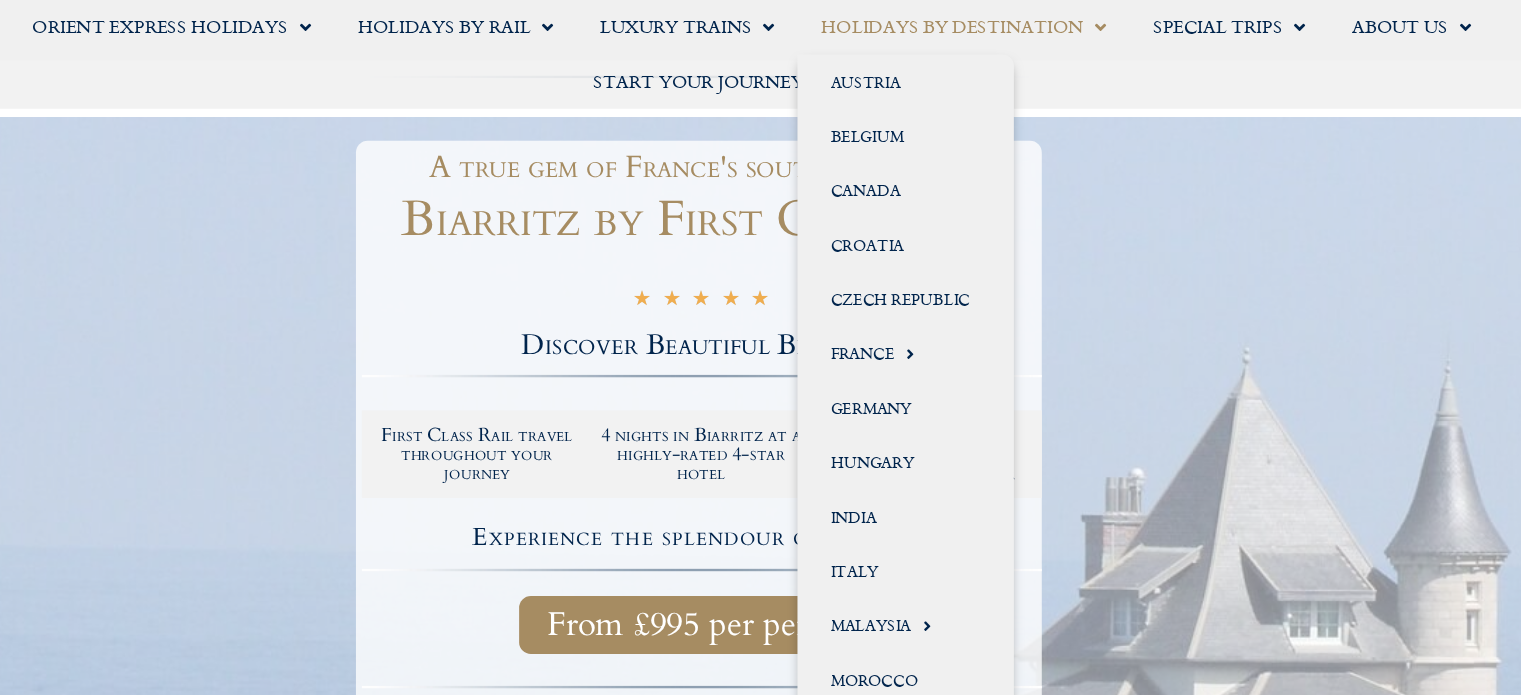 click 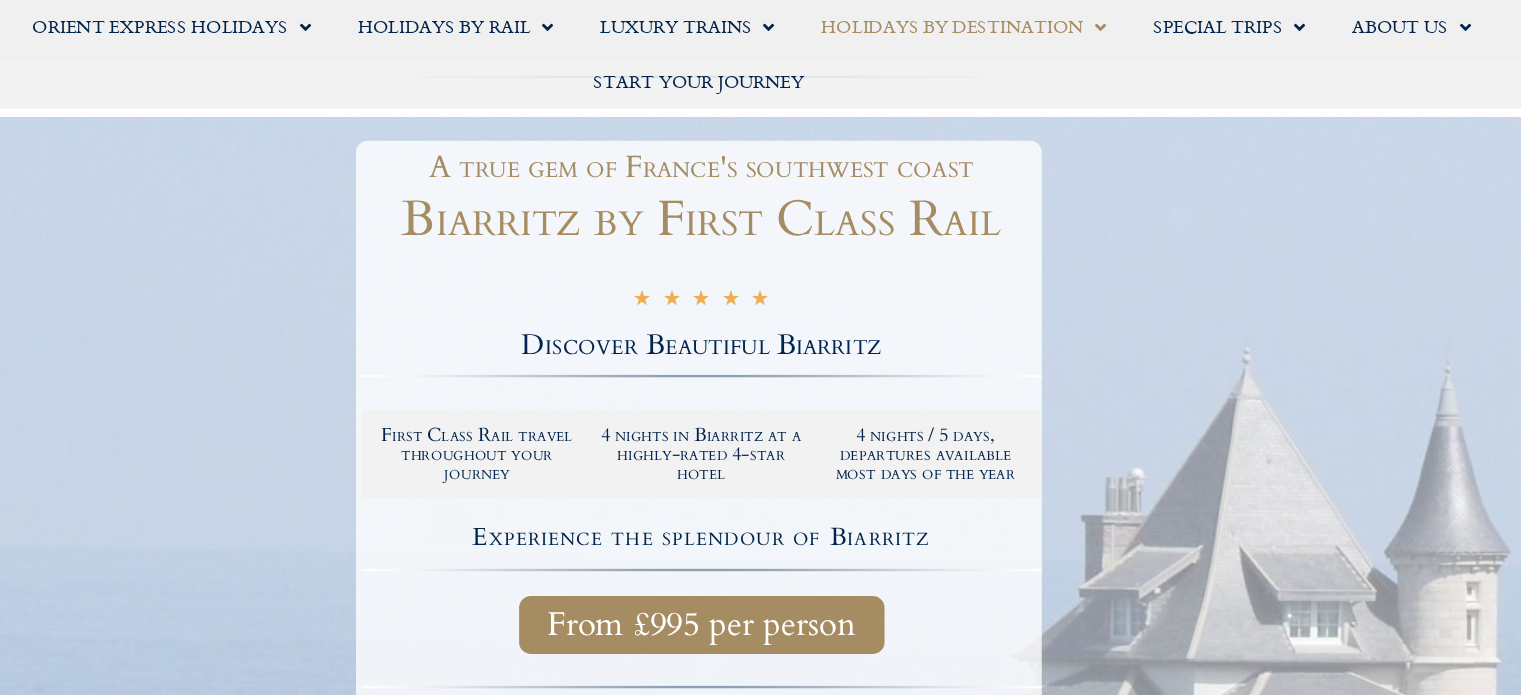 click 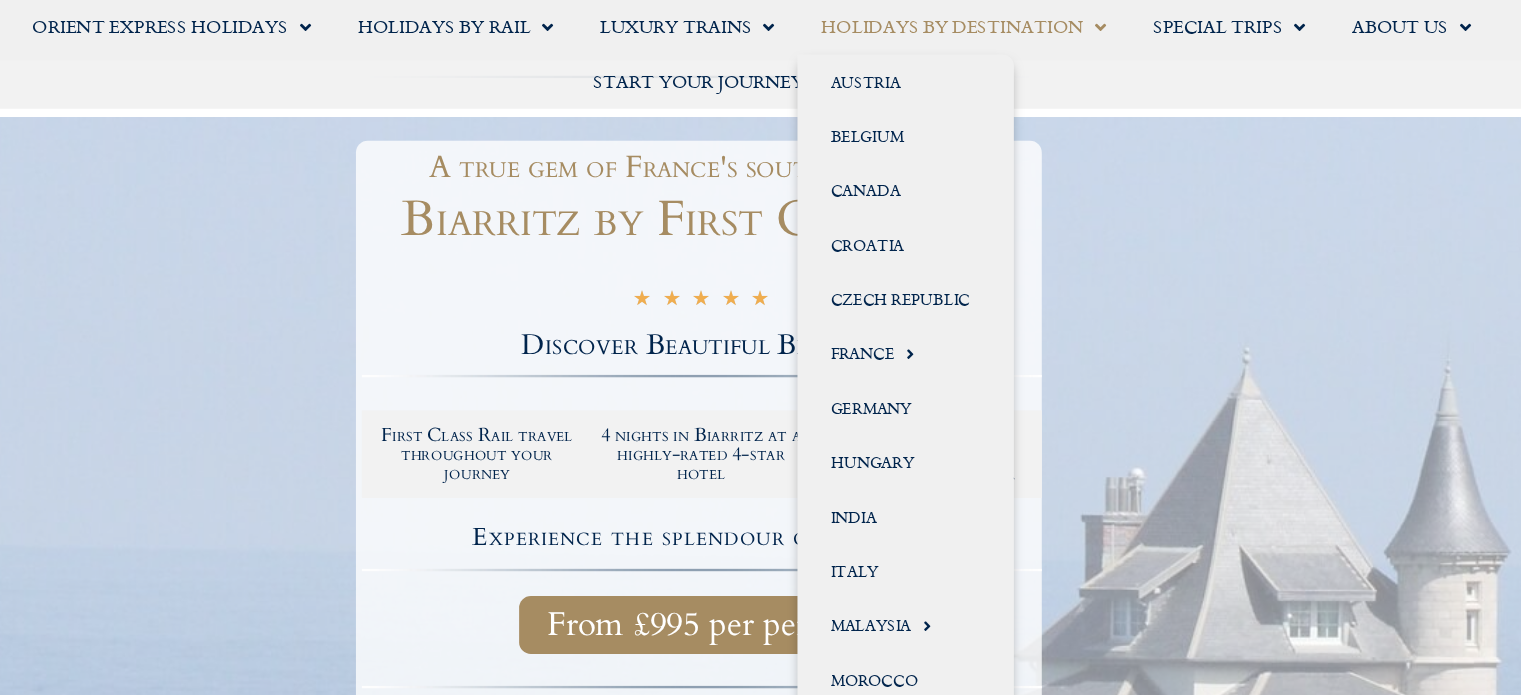click 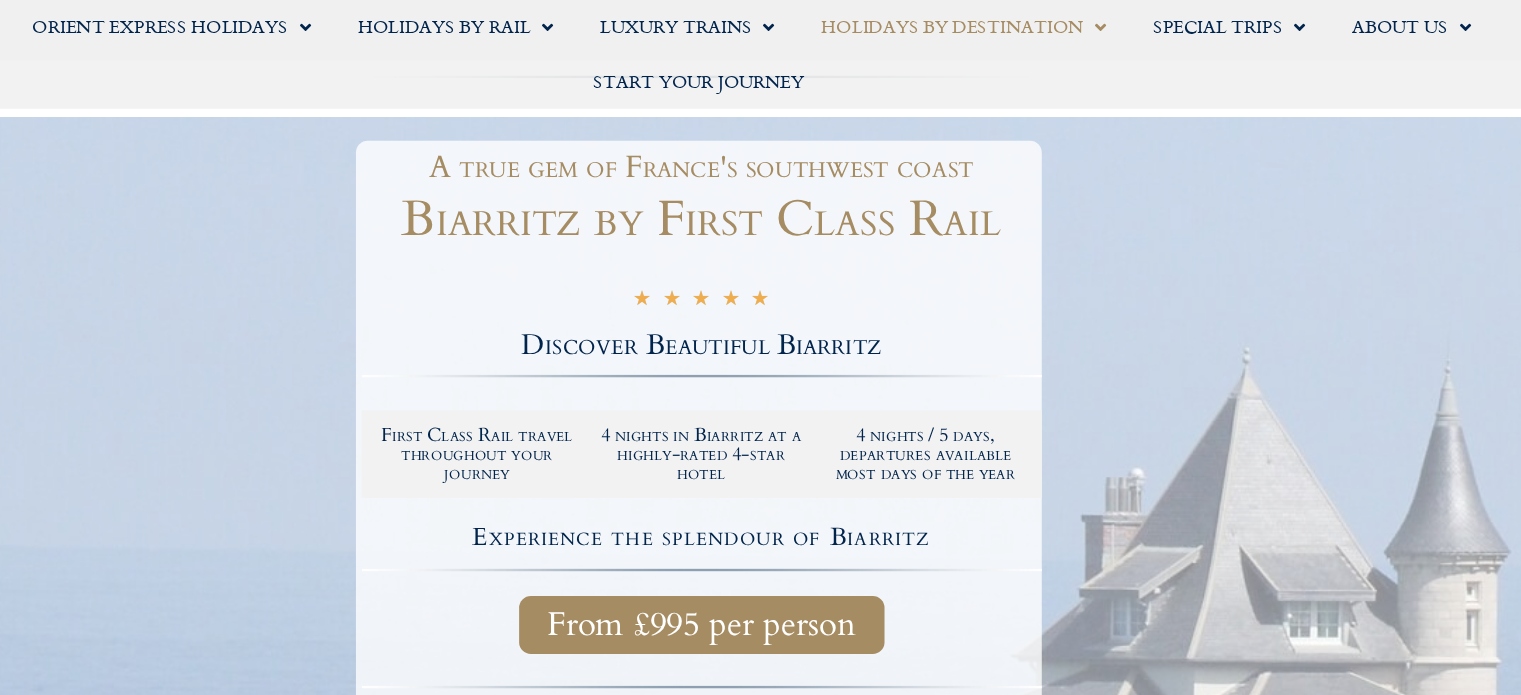 click 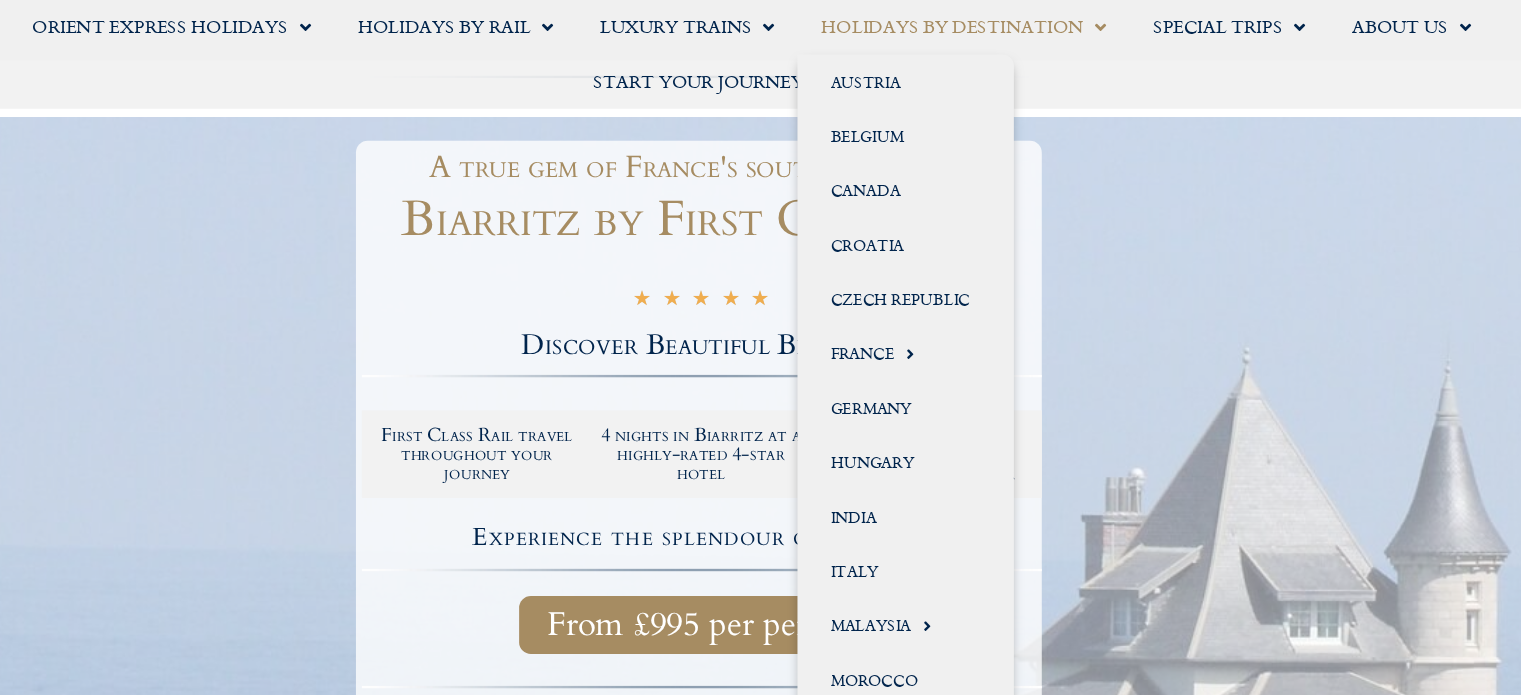 click 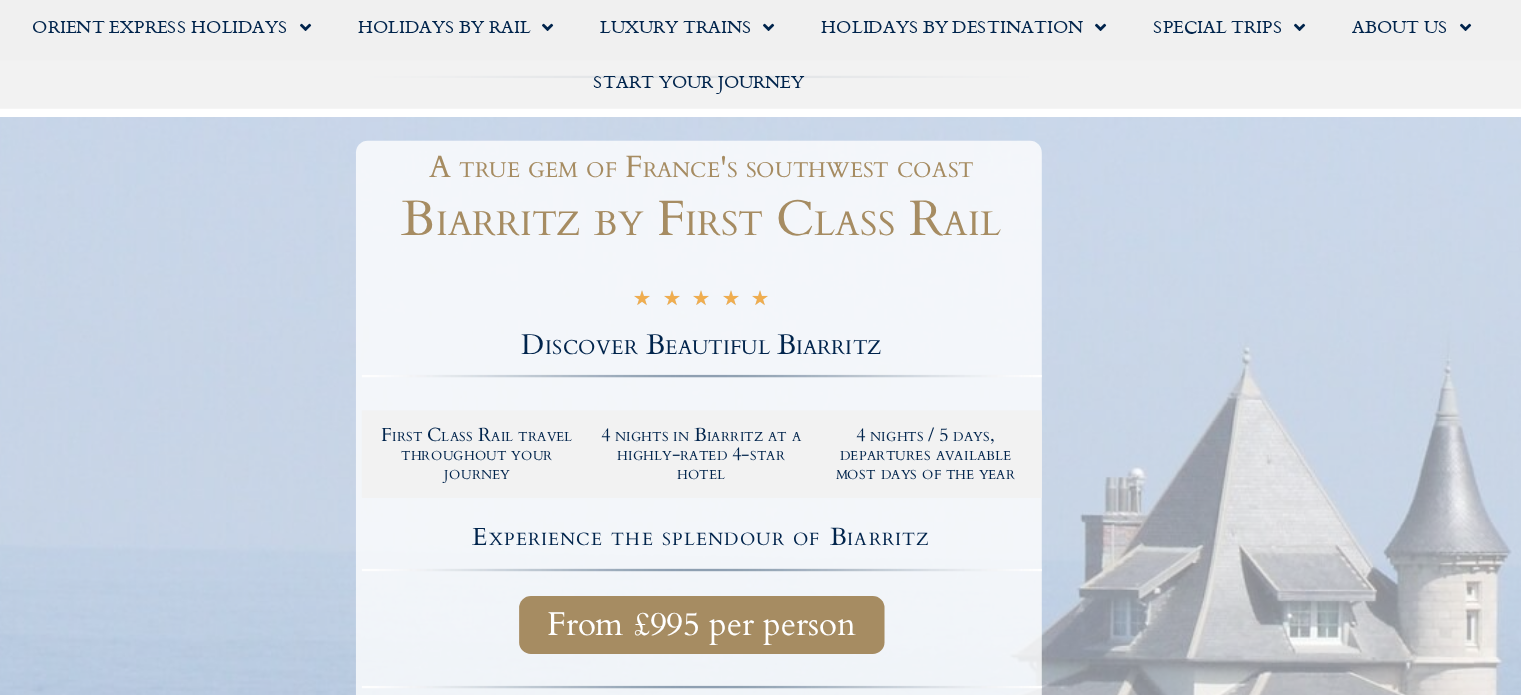 click at bounding box center (760, 520) 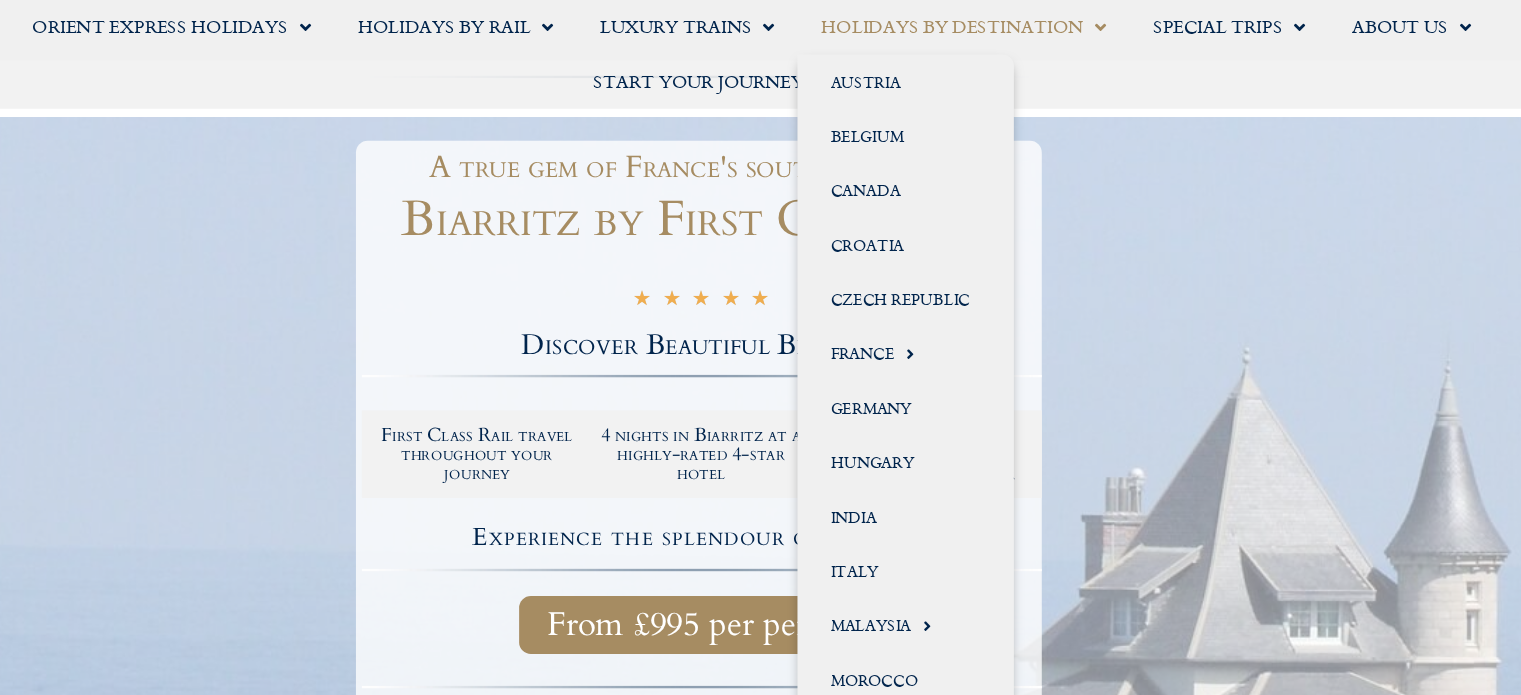 click 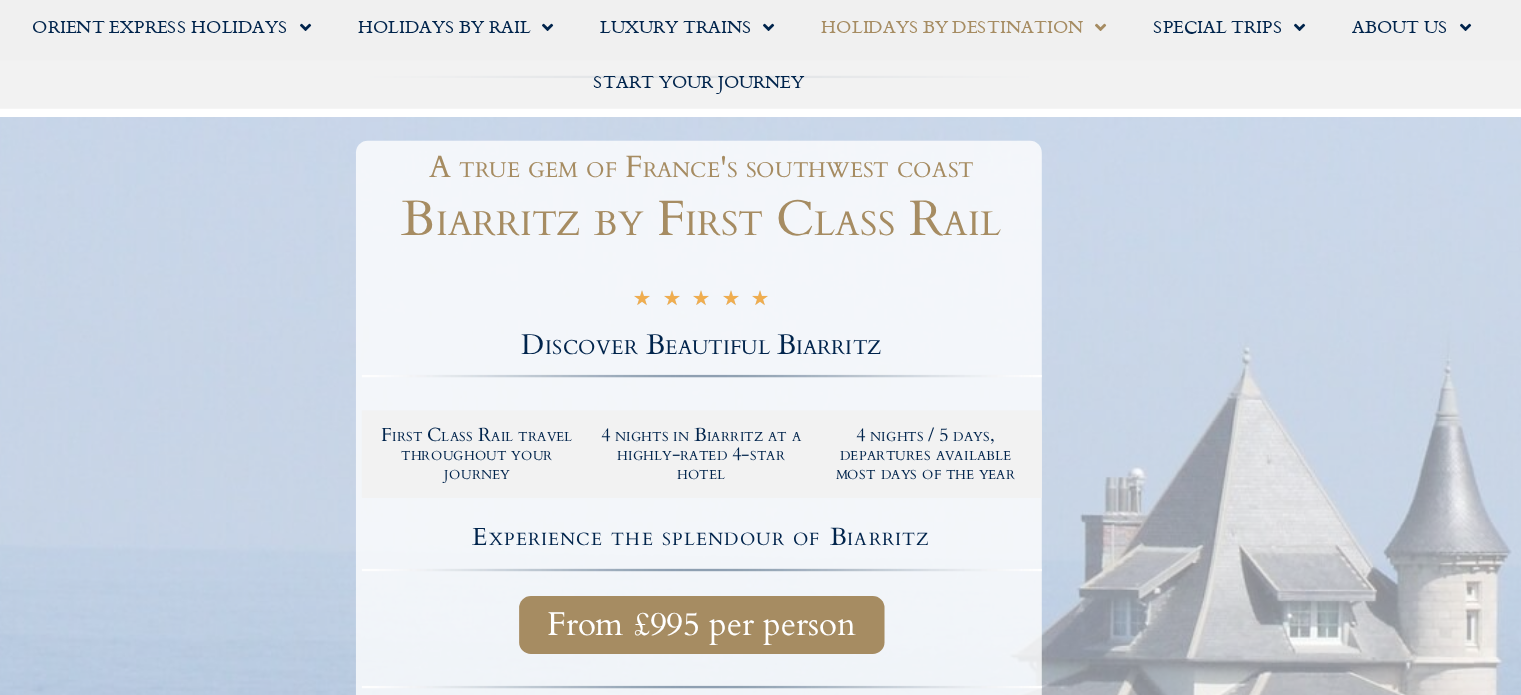 click 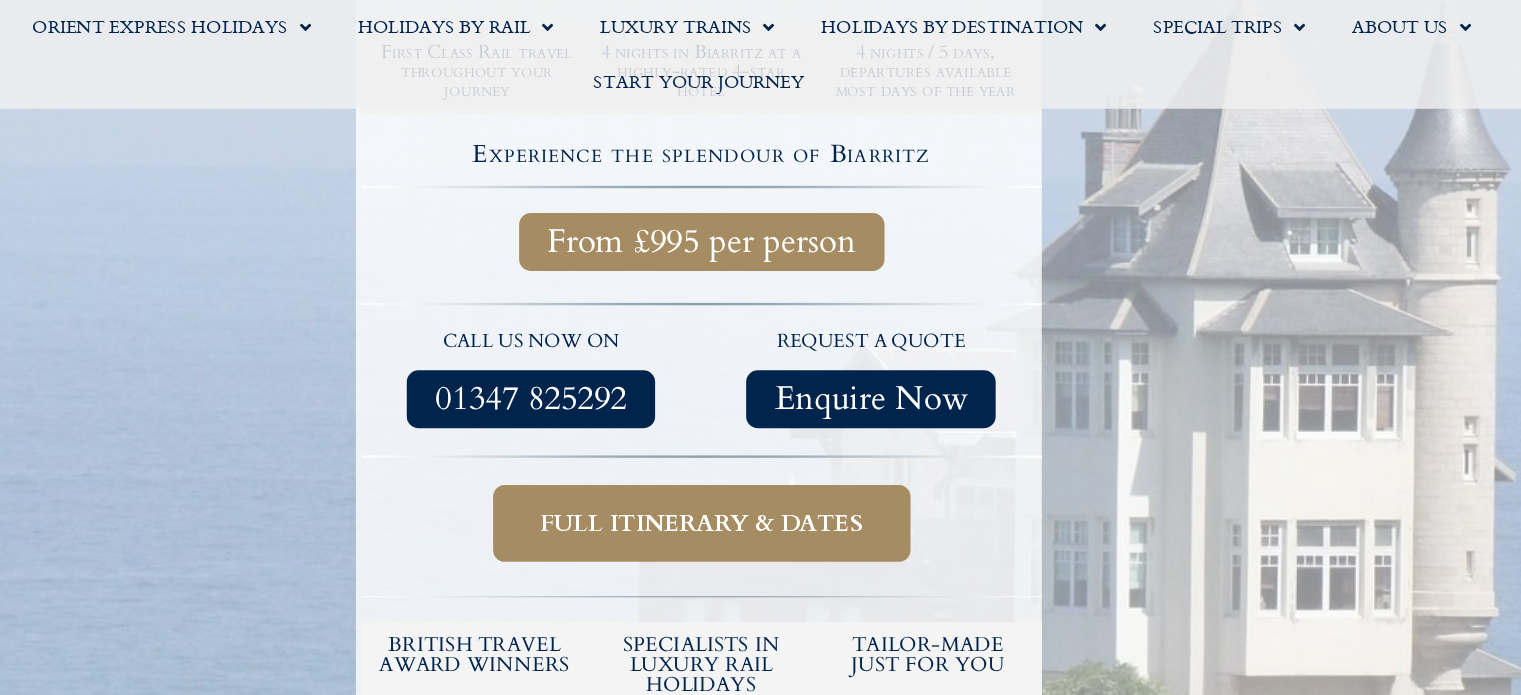 scroll, scrollTop: 523, scrollLeft: 0, axis: vertical 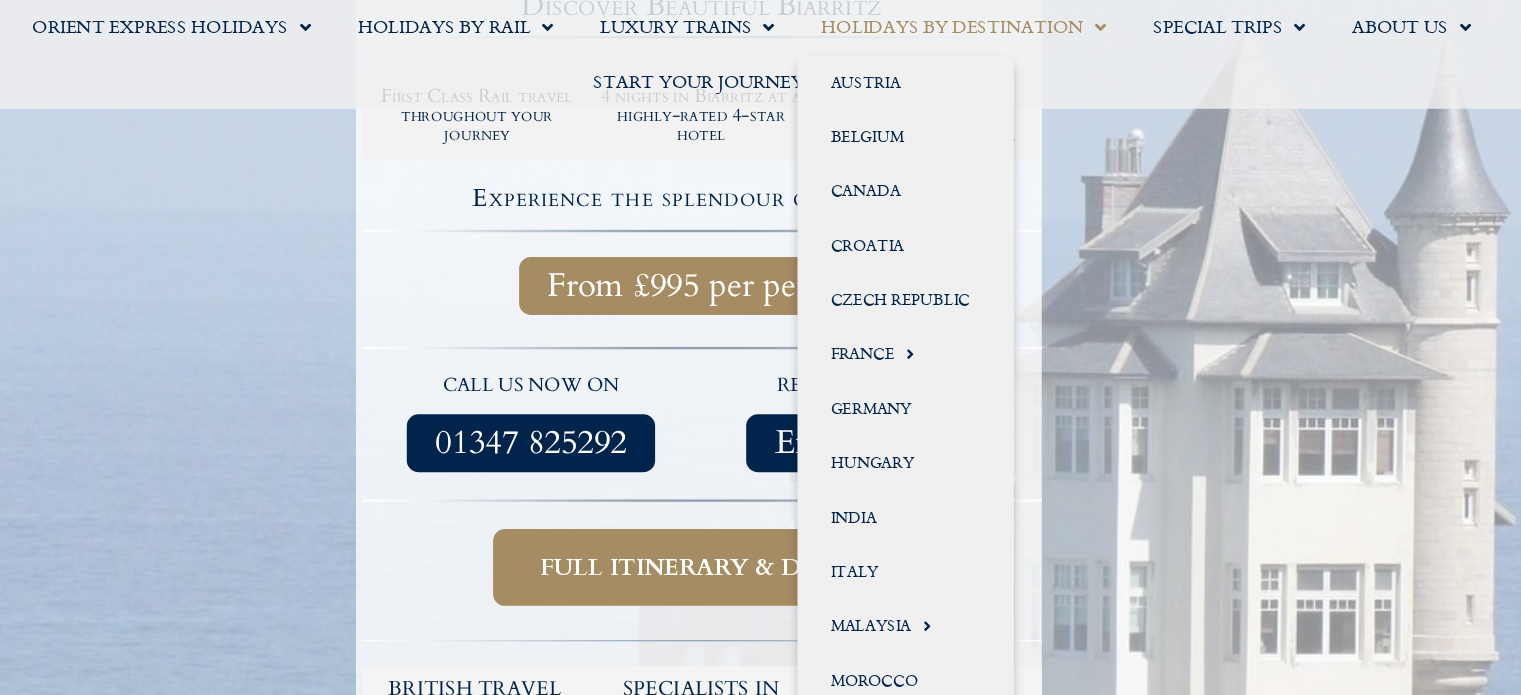 click 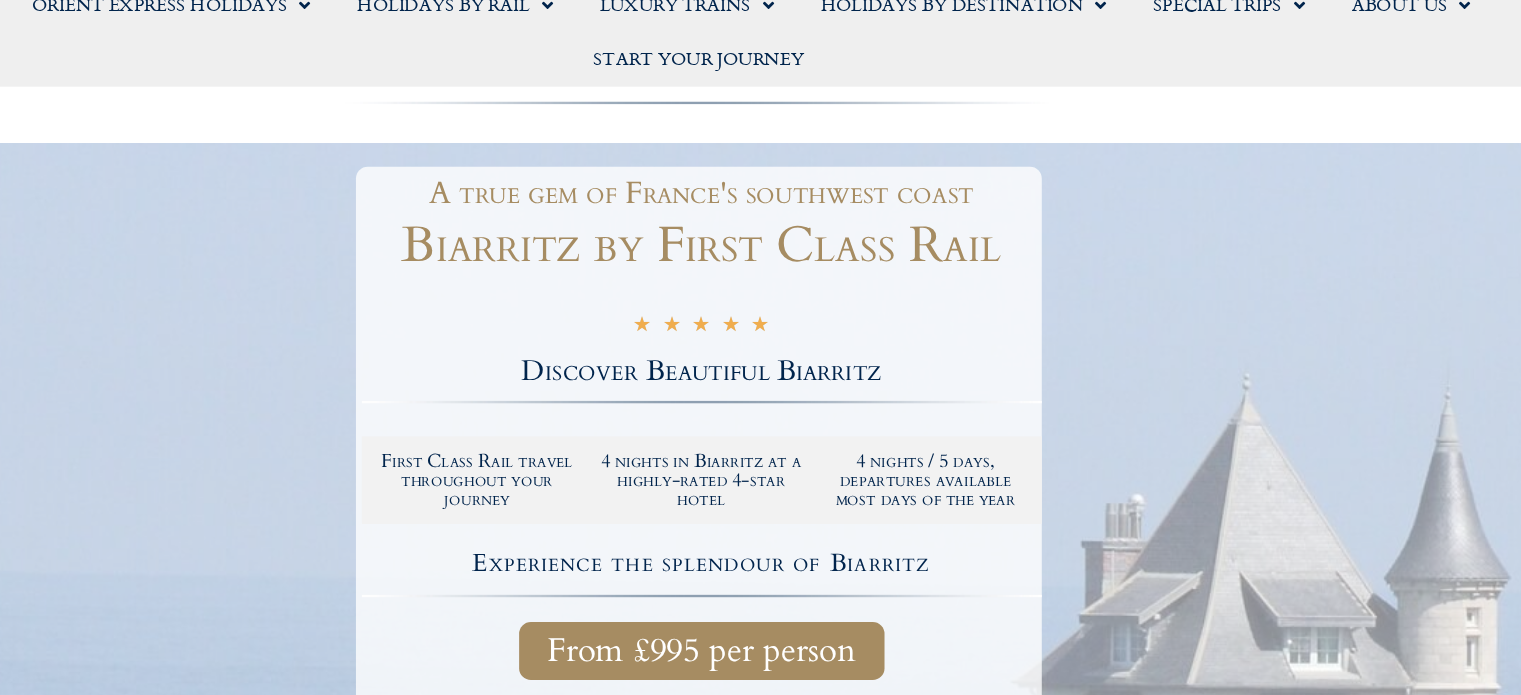 scroll, scrollTop: 113, scrollLeft: 0, axis: vertical 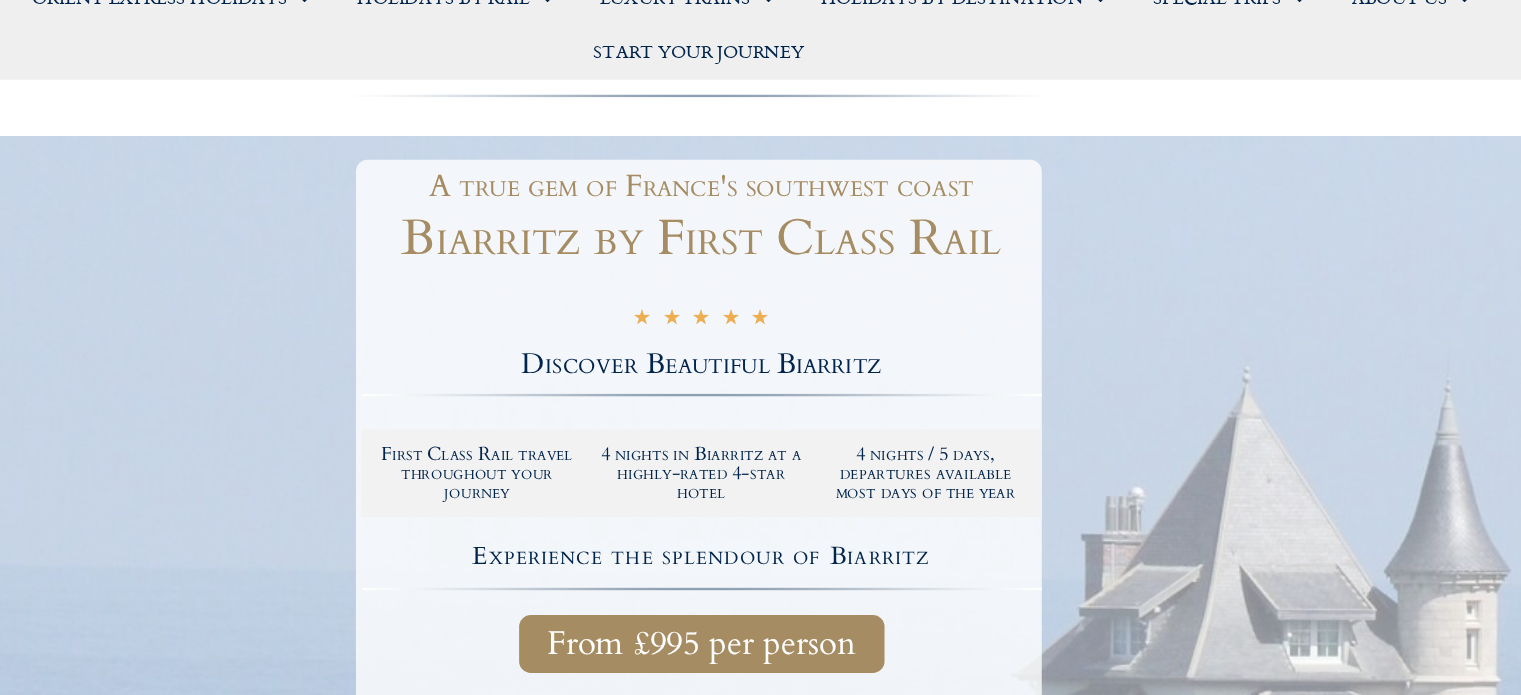 click at bounding box center (760, 185) 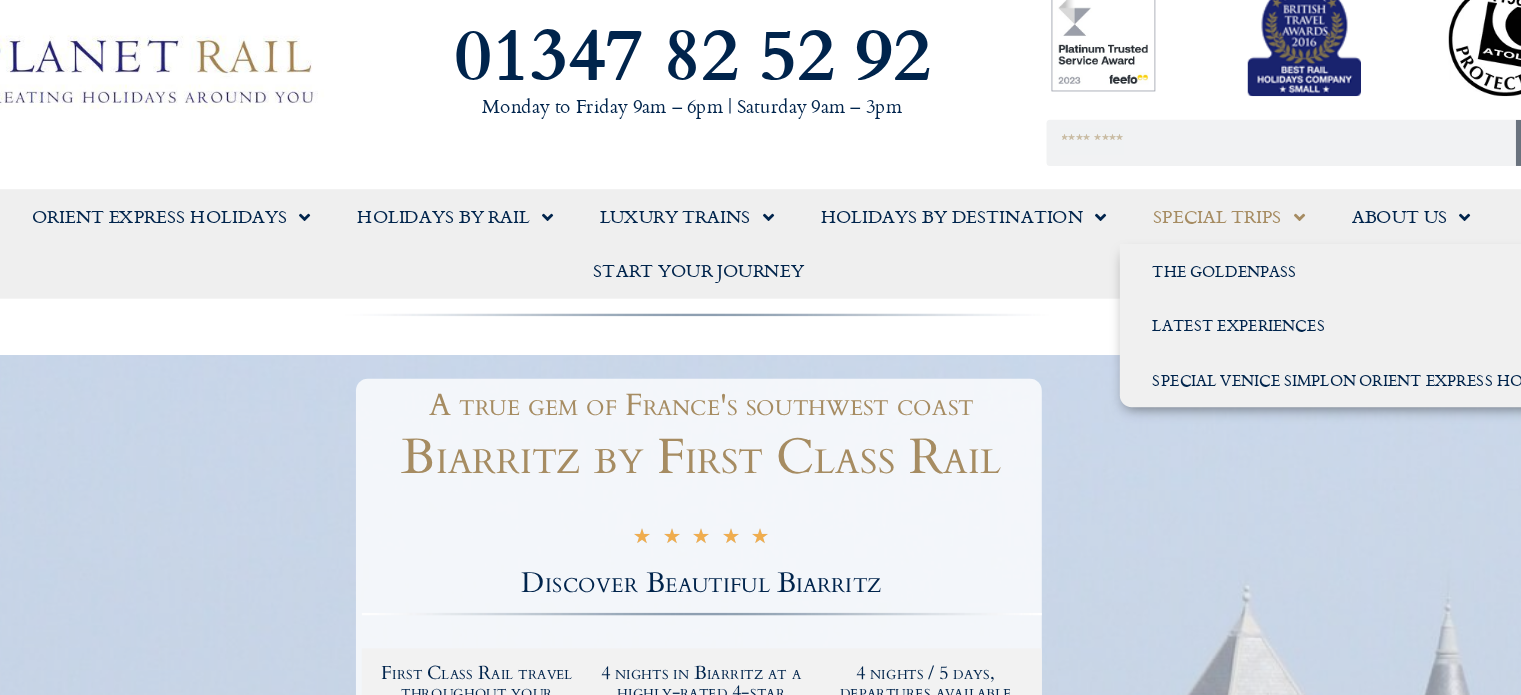 click 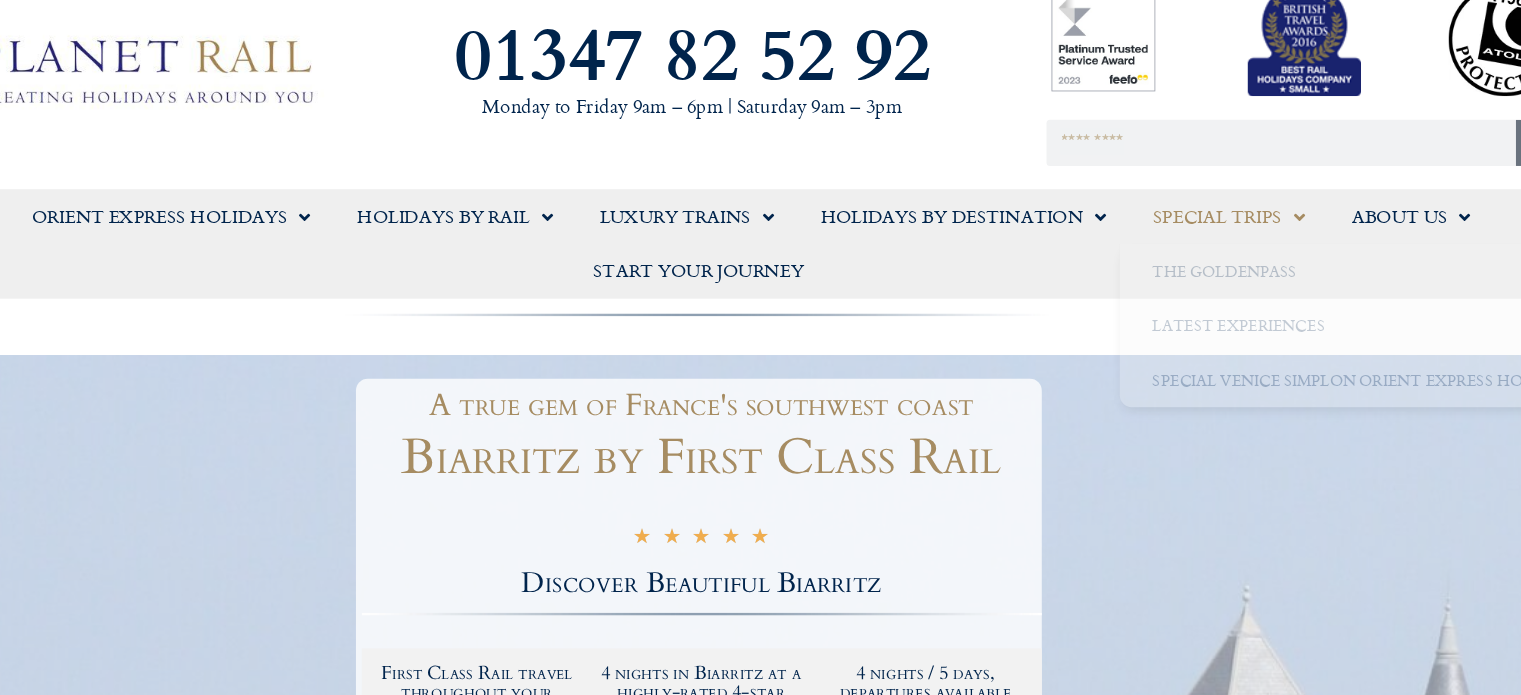 click 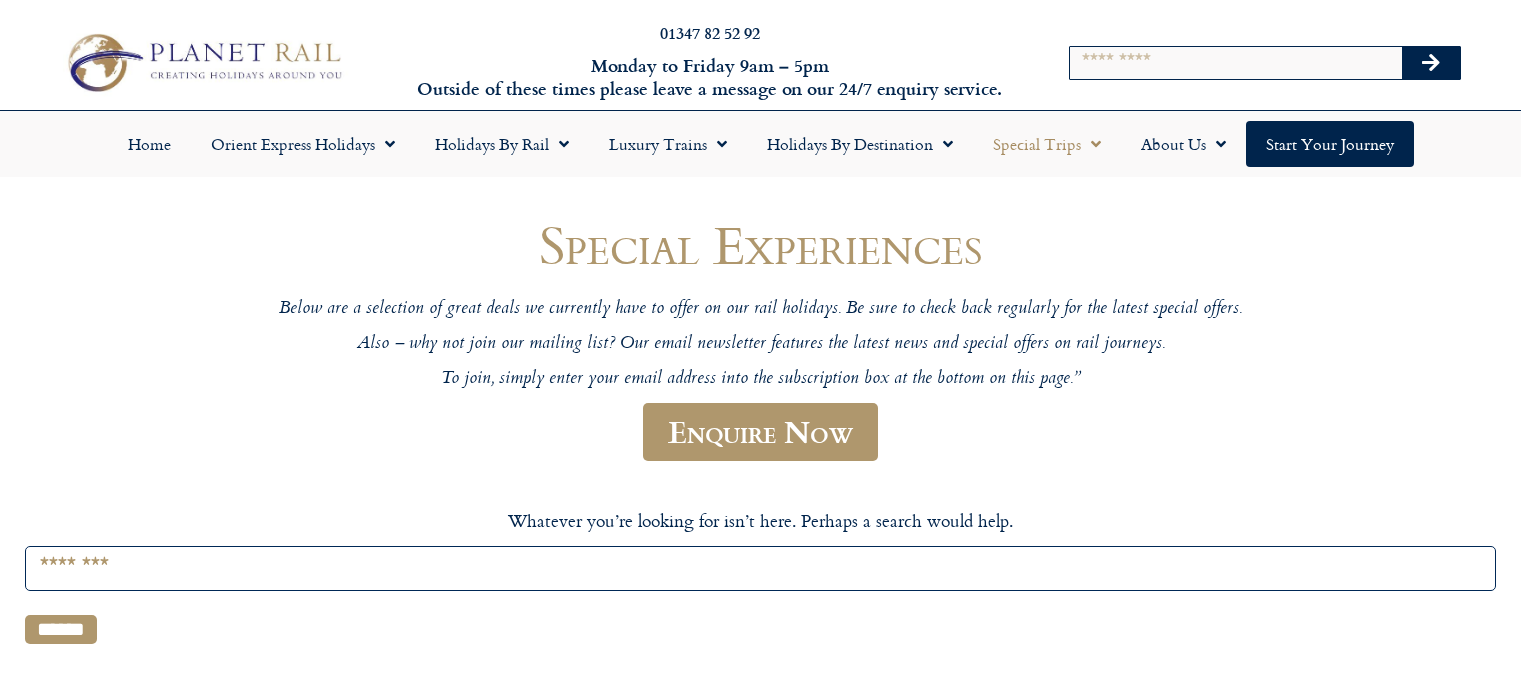scroll, scrollTop: 0, scrollLeft: 0, axis: both 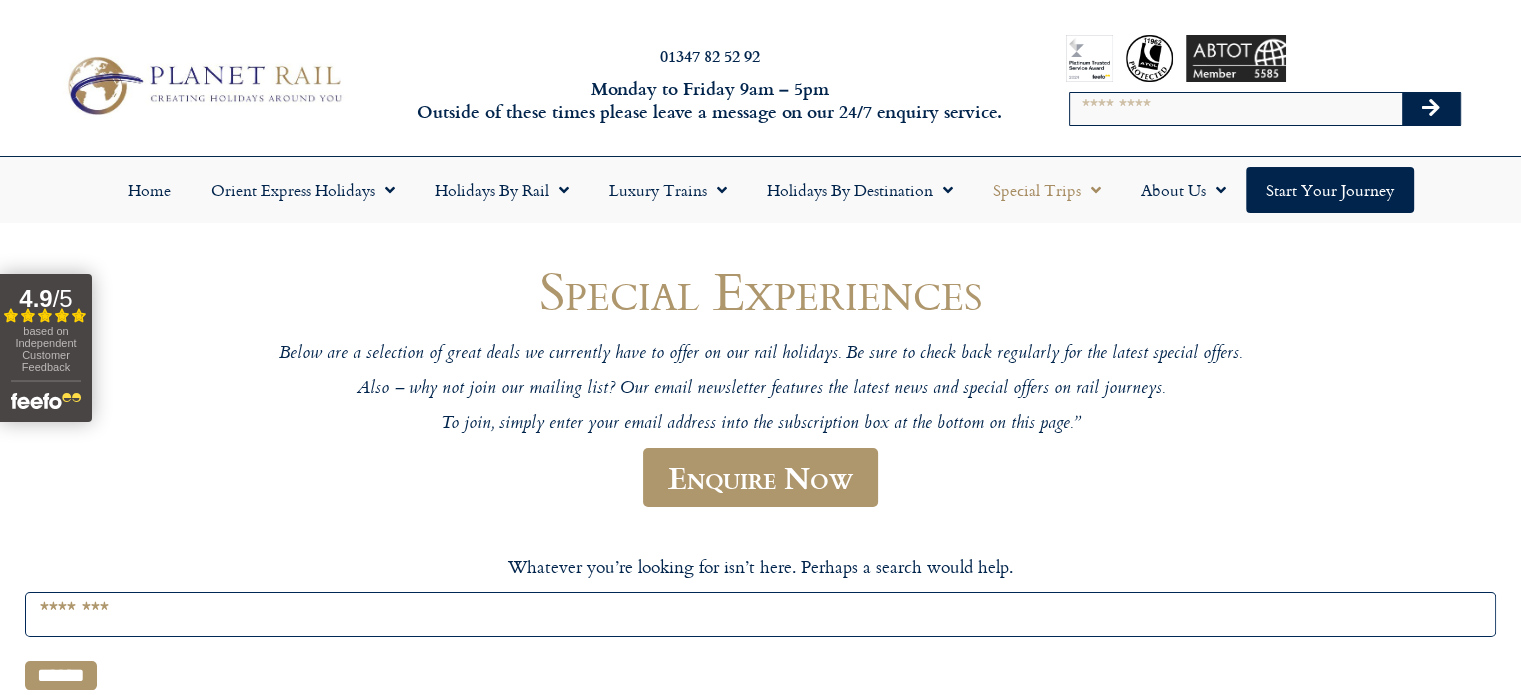 click on "Home
Orient Express Holidays
Venice Simplon-Orient-Express – 2025
Venice Simplon-Orient-Express – 2026
Venice Simplon-Orient-Express FAQs
Venice Simplon-Orient-Express Special Trips
The Orient Express – La Dolce Vita
Holidays by Rail
Classic Rail Journeys
Cities & Sightseeing
Lakes & Mountains
The GoldenPass
Cruise by Rail
Short Breaks
Luxury Day Trips
Special Occasions
Honeymoon
Christmas & New Year
Christmas Markets by Rail
Opera Breaks
Luxury Trains
Orient Express
Venice Simplon-Orient-Express Holidays
Venice Simplon-Orient-Express – 2025
Orient Express Information
Orient Express  FAQs
Orient Express History
Orient Express Compartments
Venice Simplon-Orient-Express Special Holidays
The Orient Express La Dolce Vita
Belmond Britannic Explorer
Belmond British Pullman
Belmond Royal Scotsman
Palace on Wheels" 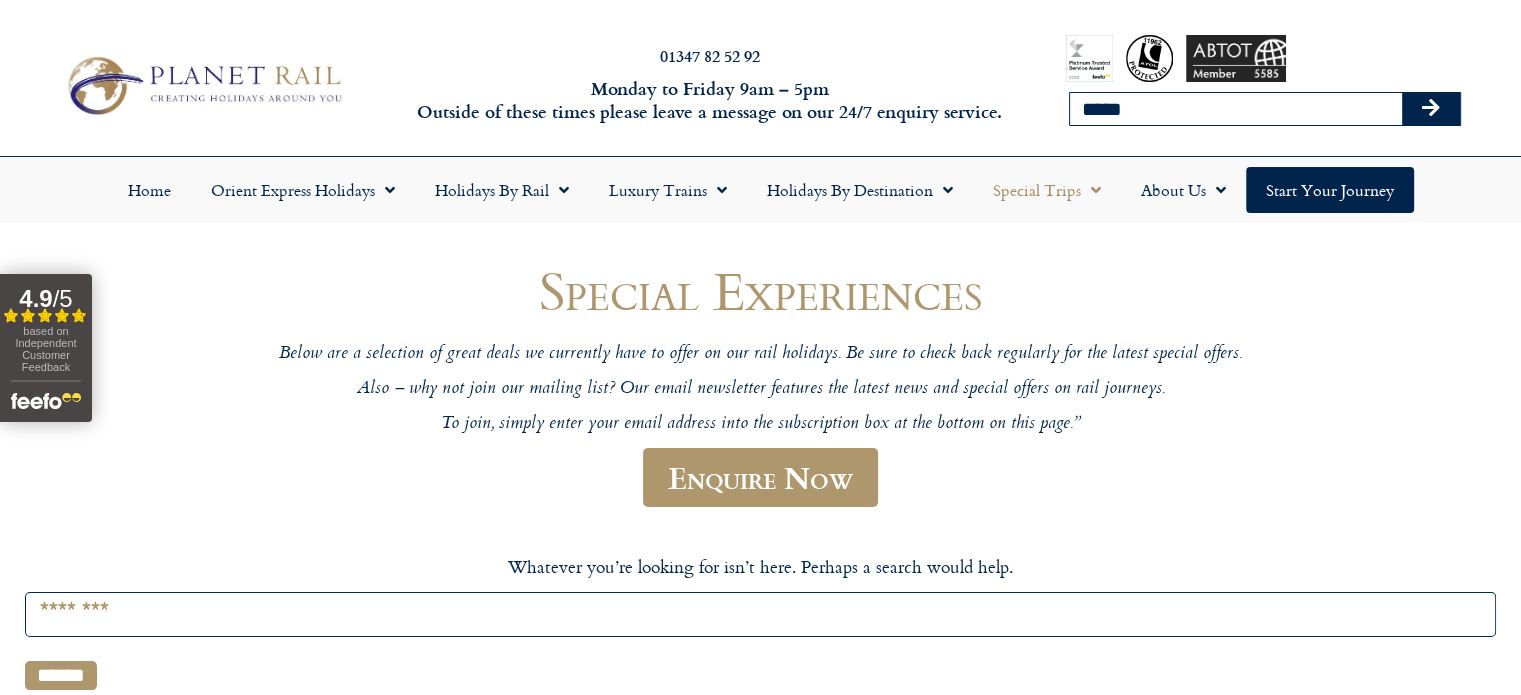type on "*****" 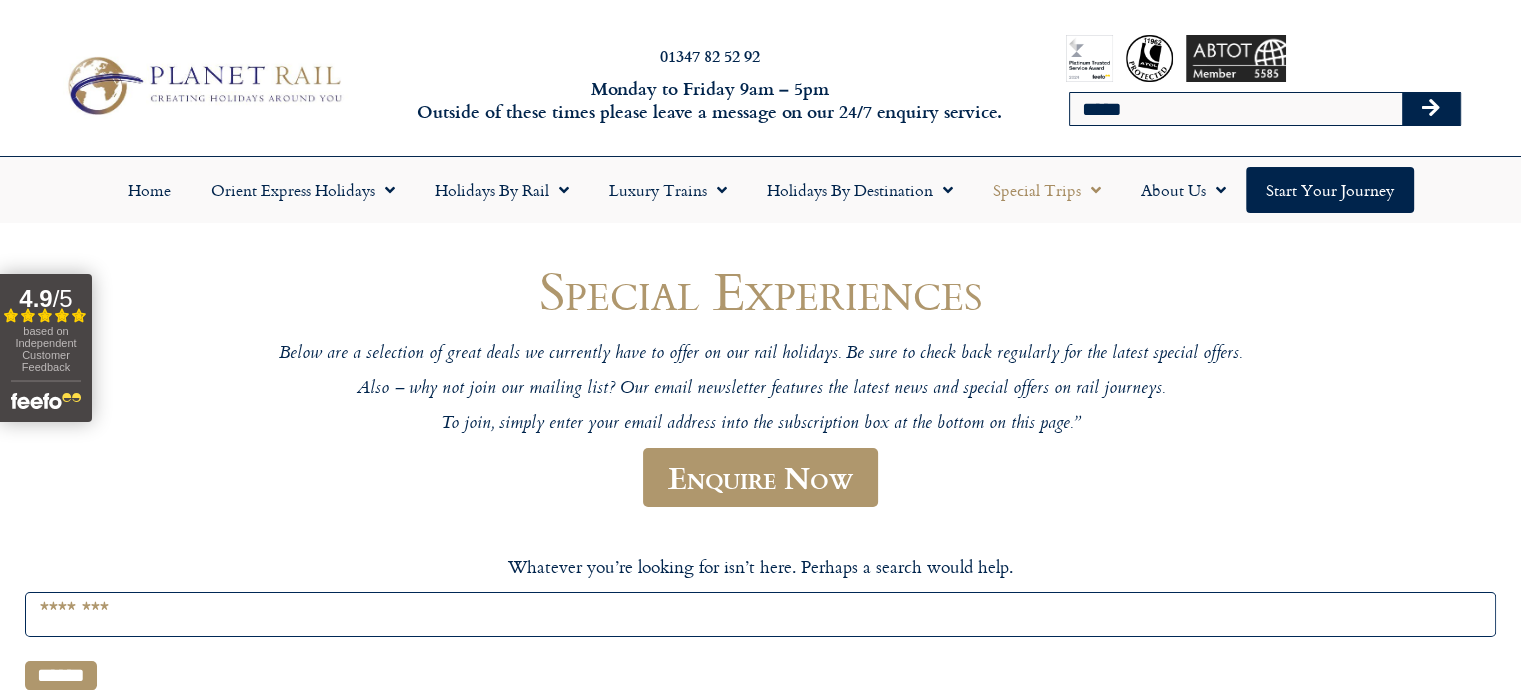 click at bounding box center (1431, 108) 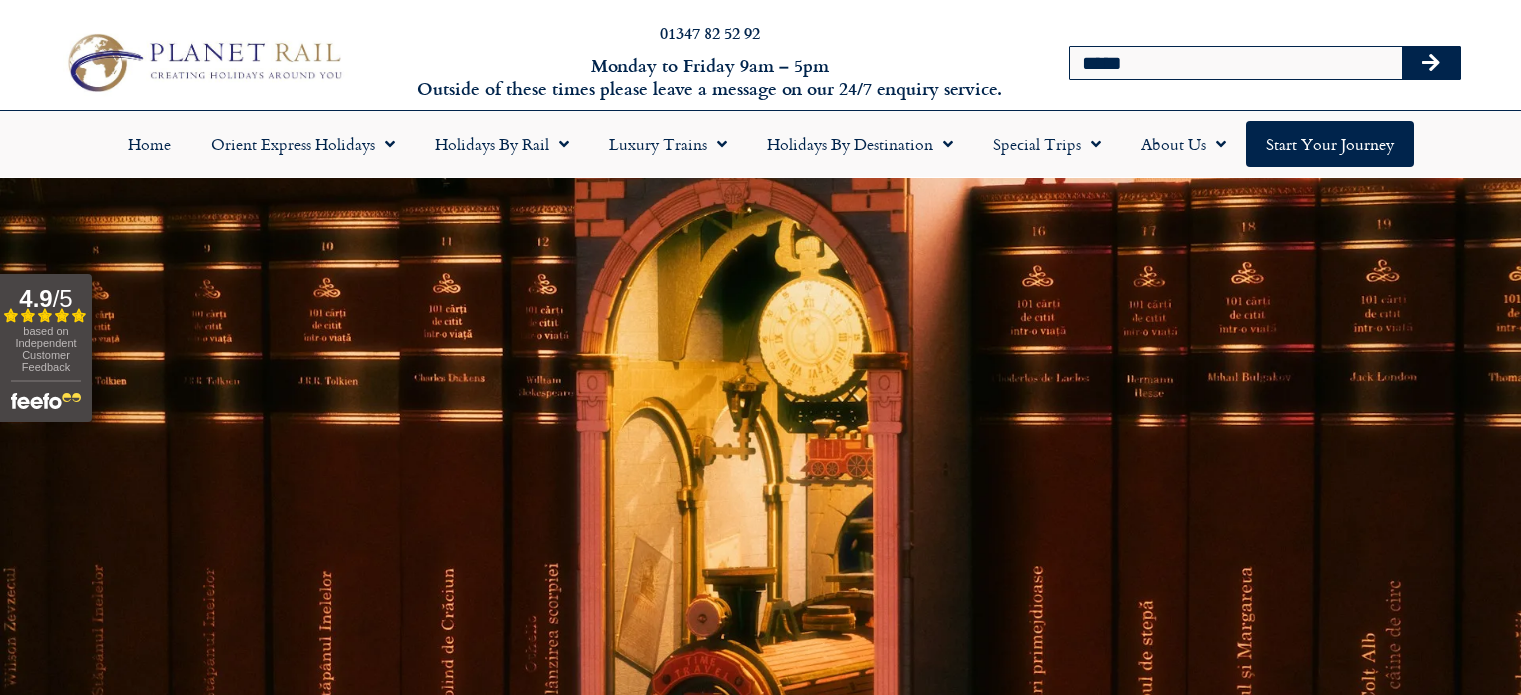 scroll, scrollTop: 0, scrollLeft: 0, axis: both 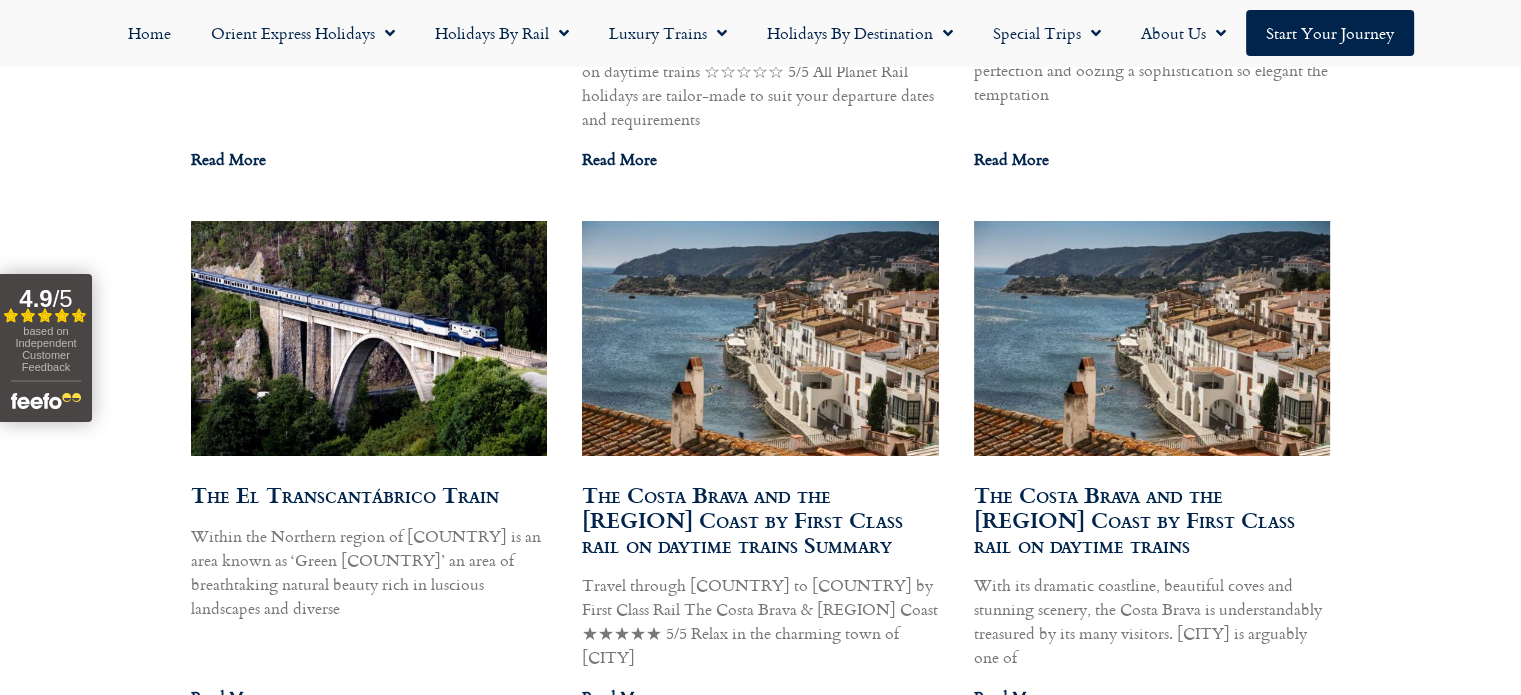 click at bounding box center (760, 338) 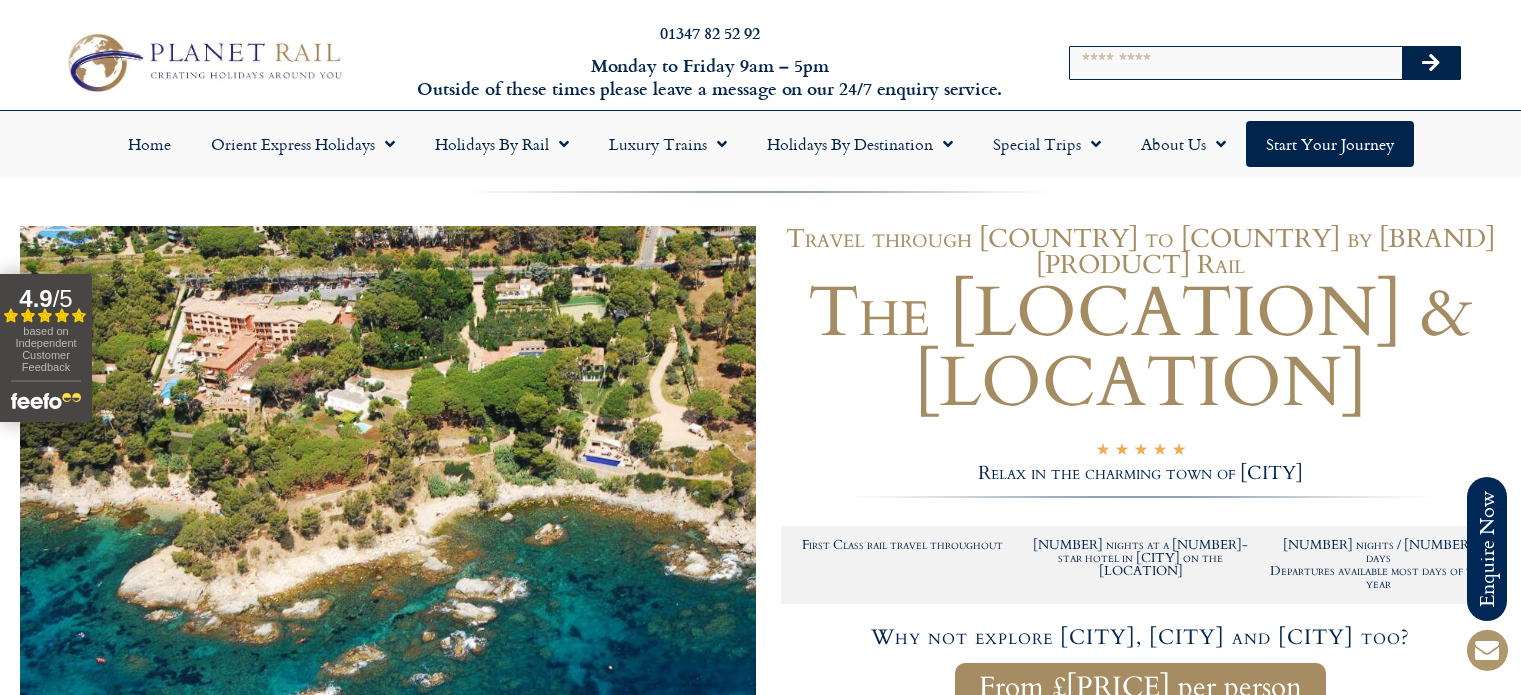 scroll, scrollTop: 0, scrollLeft: 0, axis: both 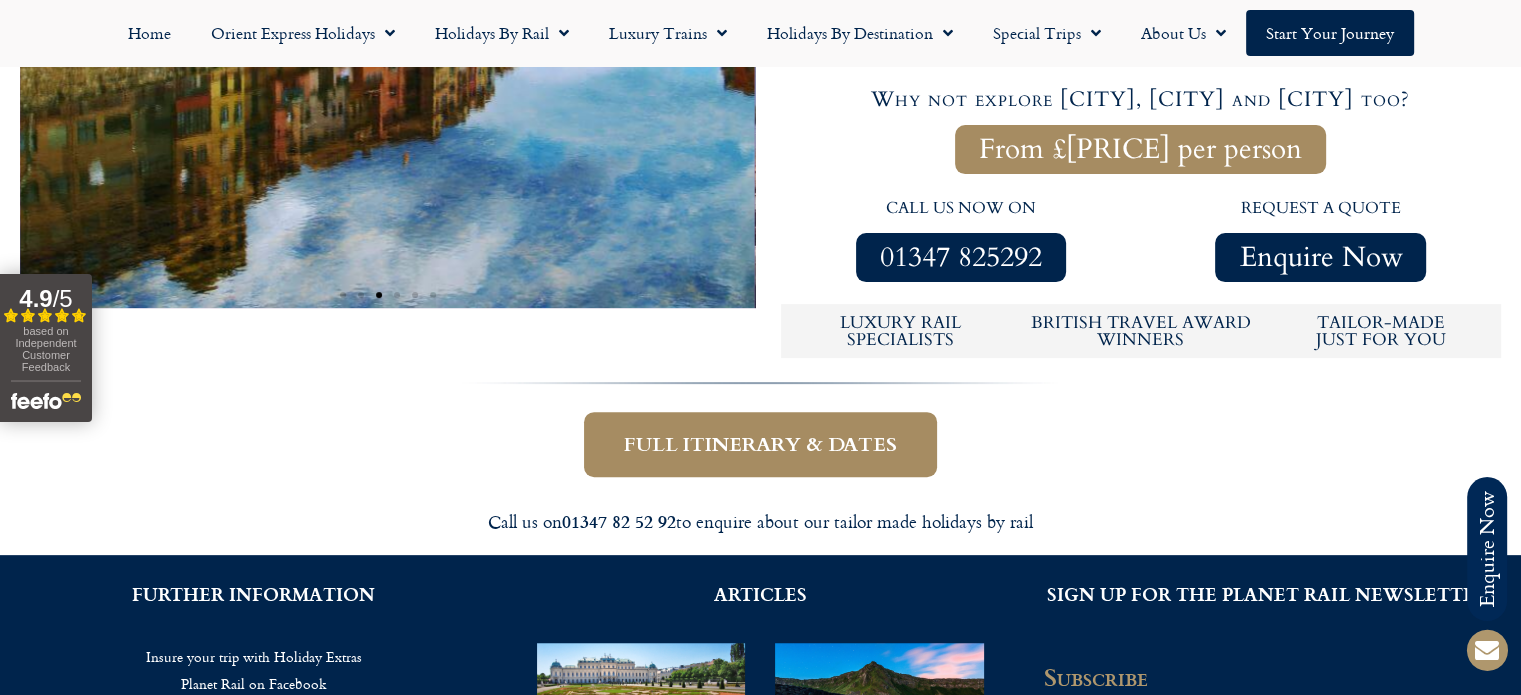 click on "Full itinerary & dates" at bounding box center (760, 444) 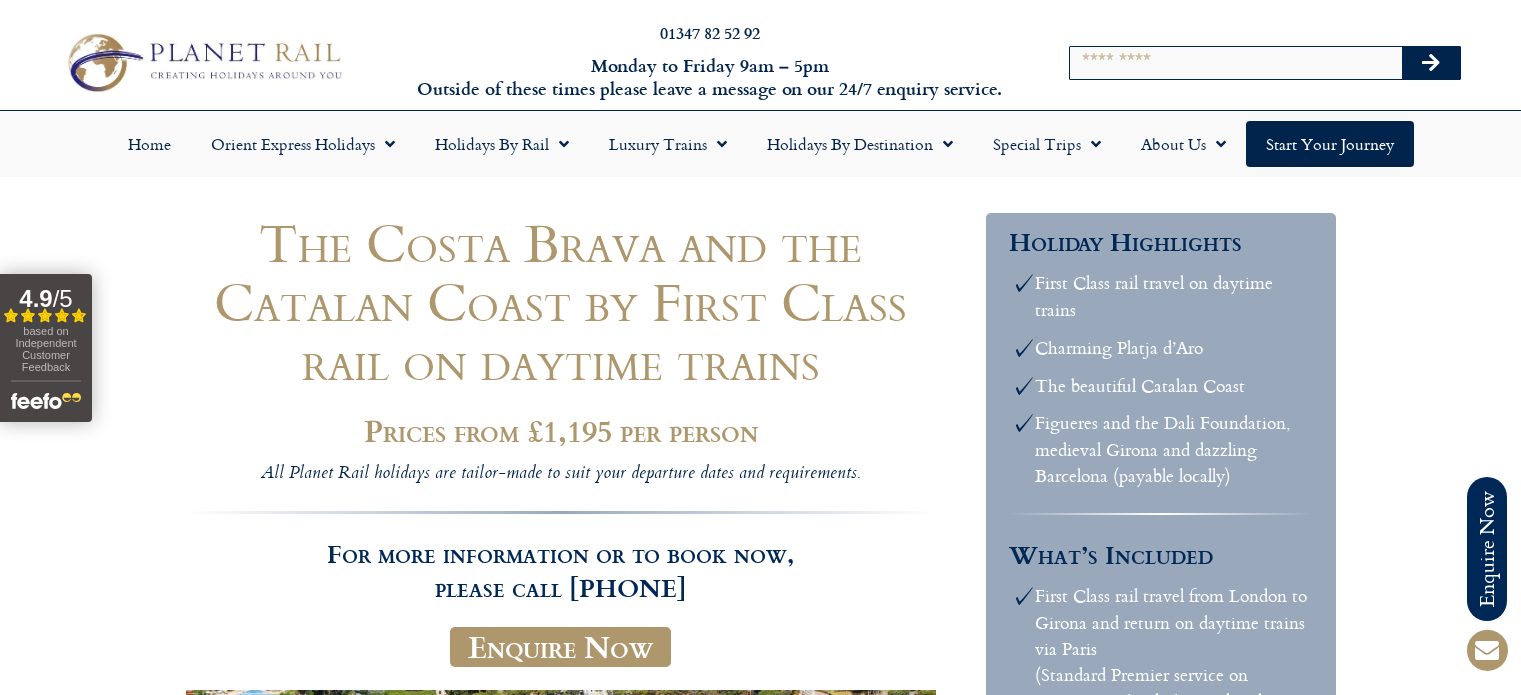 scroll, scrollTop: 0, scrollLeft: 0, axis: both 